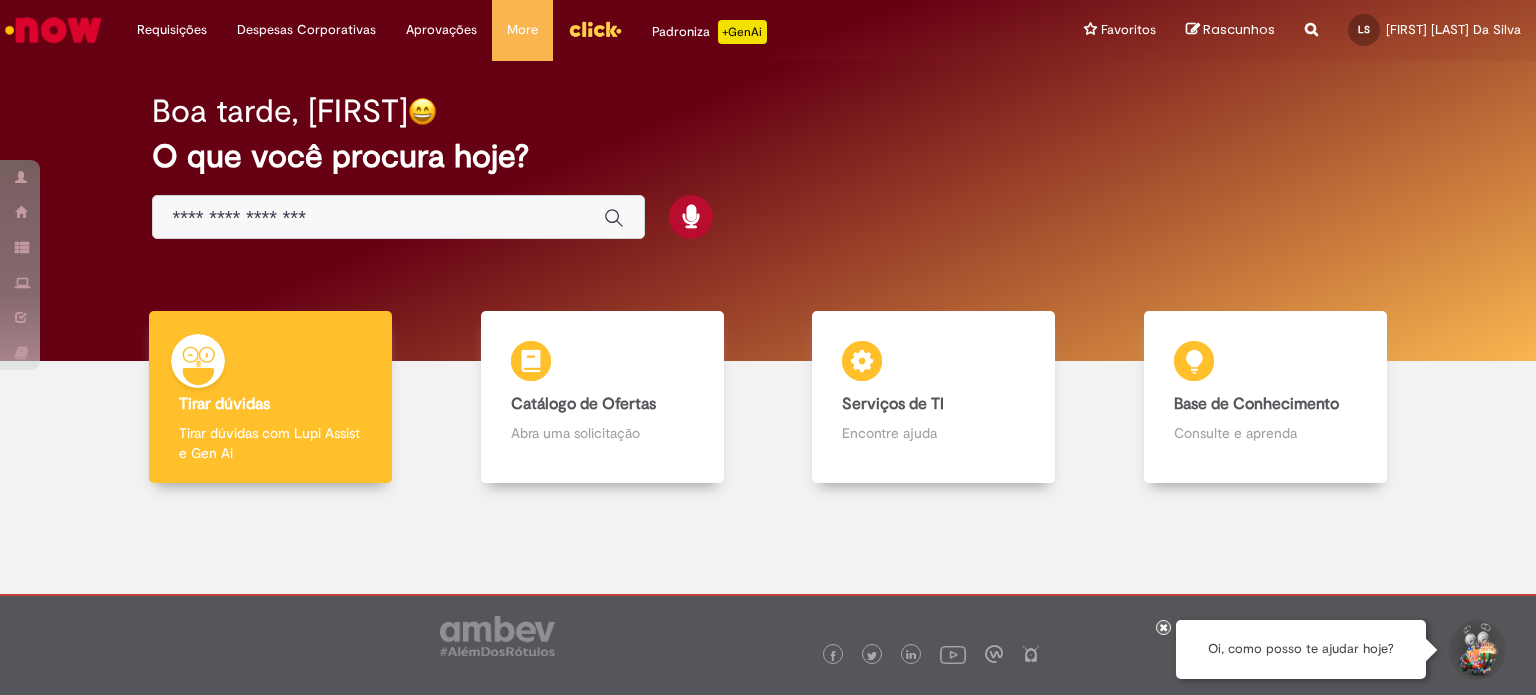 scroll, scrollTop: 0, scrollLeft: 0, axis: both 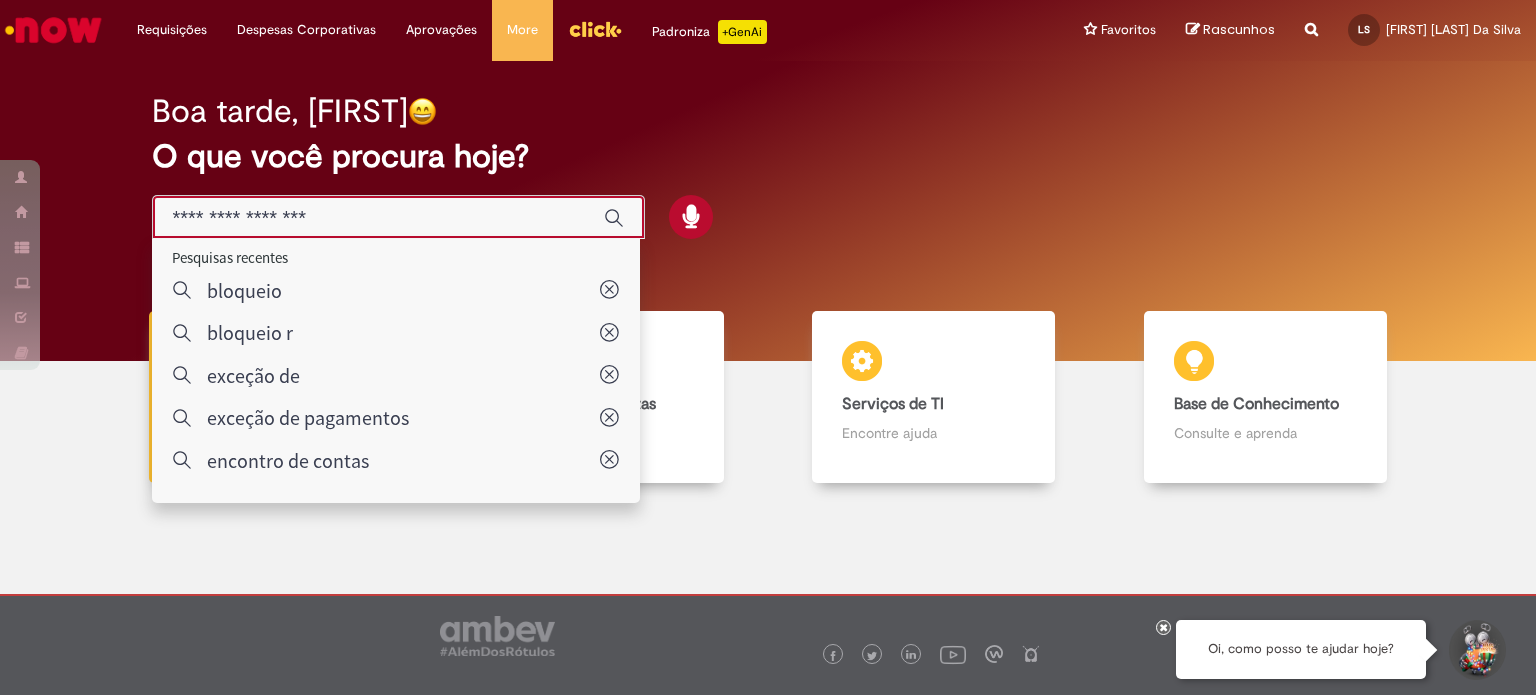 type on "**********" 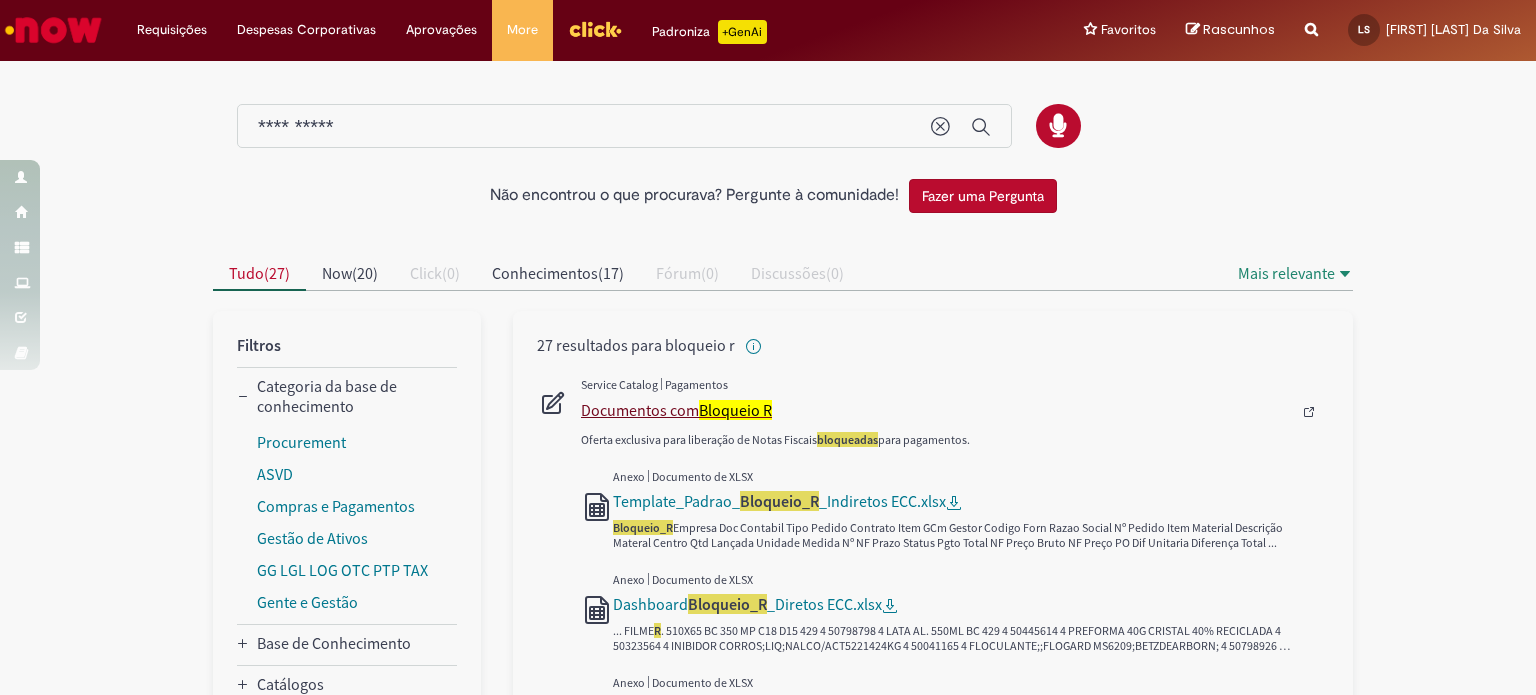 click on "Documentos com  Bloqueio R" at bounding box center [936, 410] 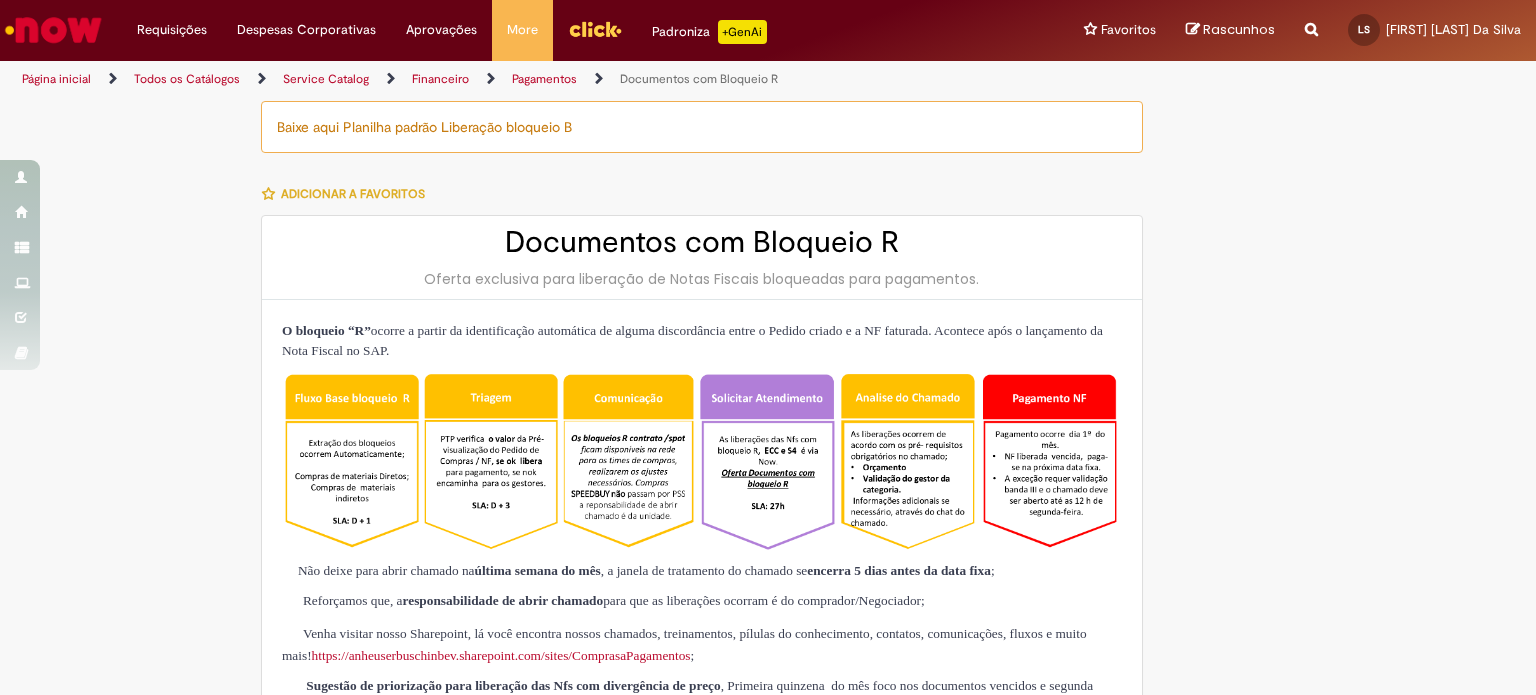type on "********" 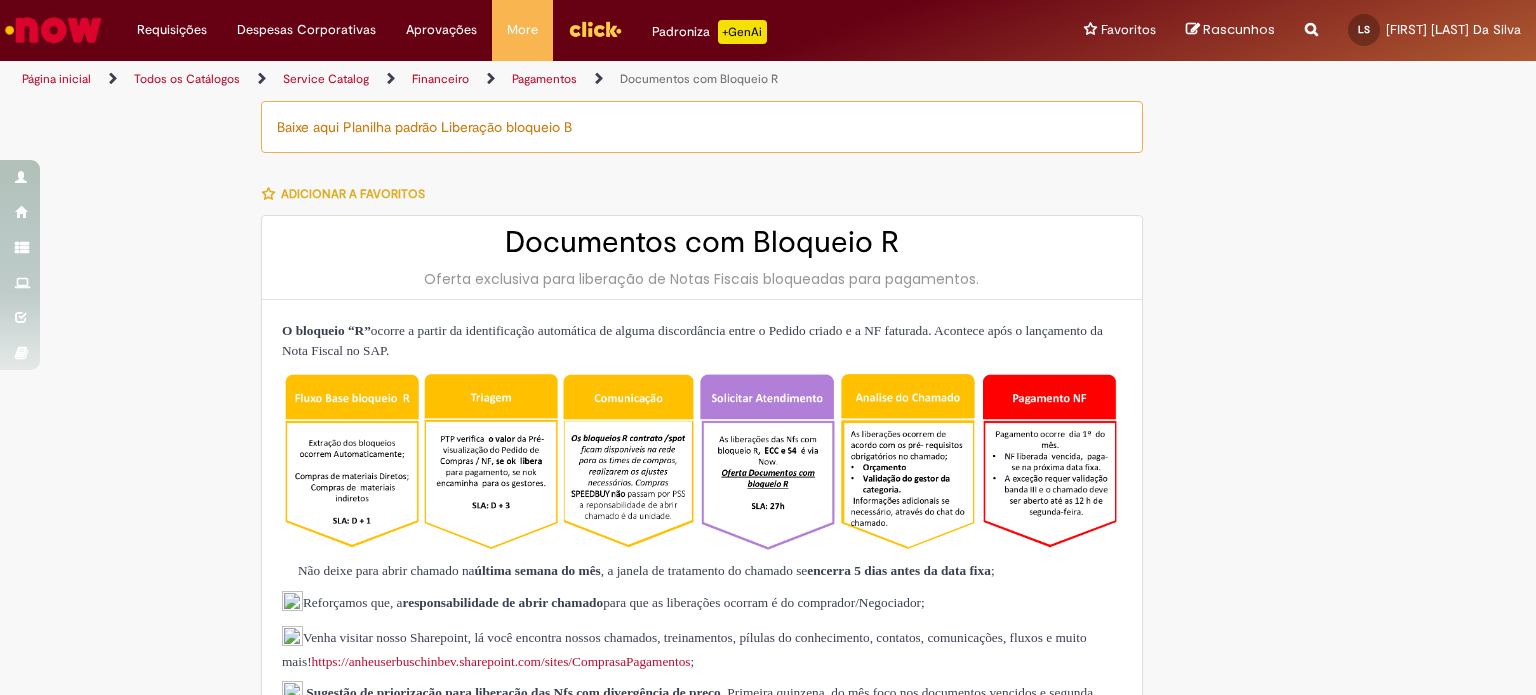 type on "**********" 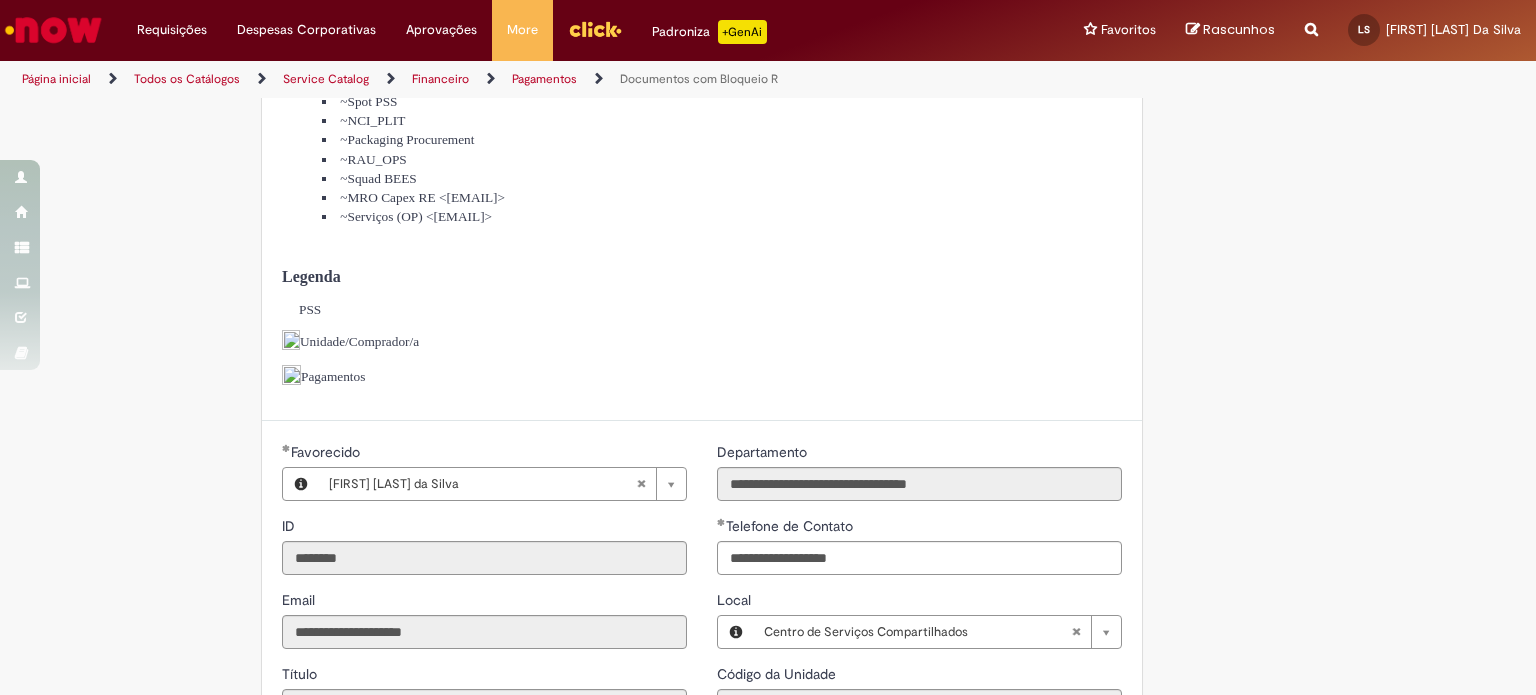 scroll, scrollTop: 1100, scrollLeft: 0, axis: vertical 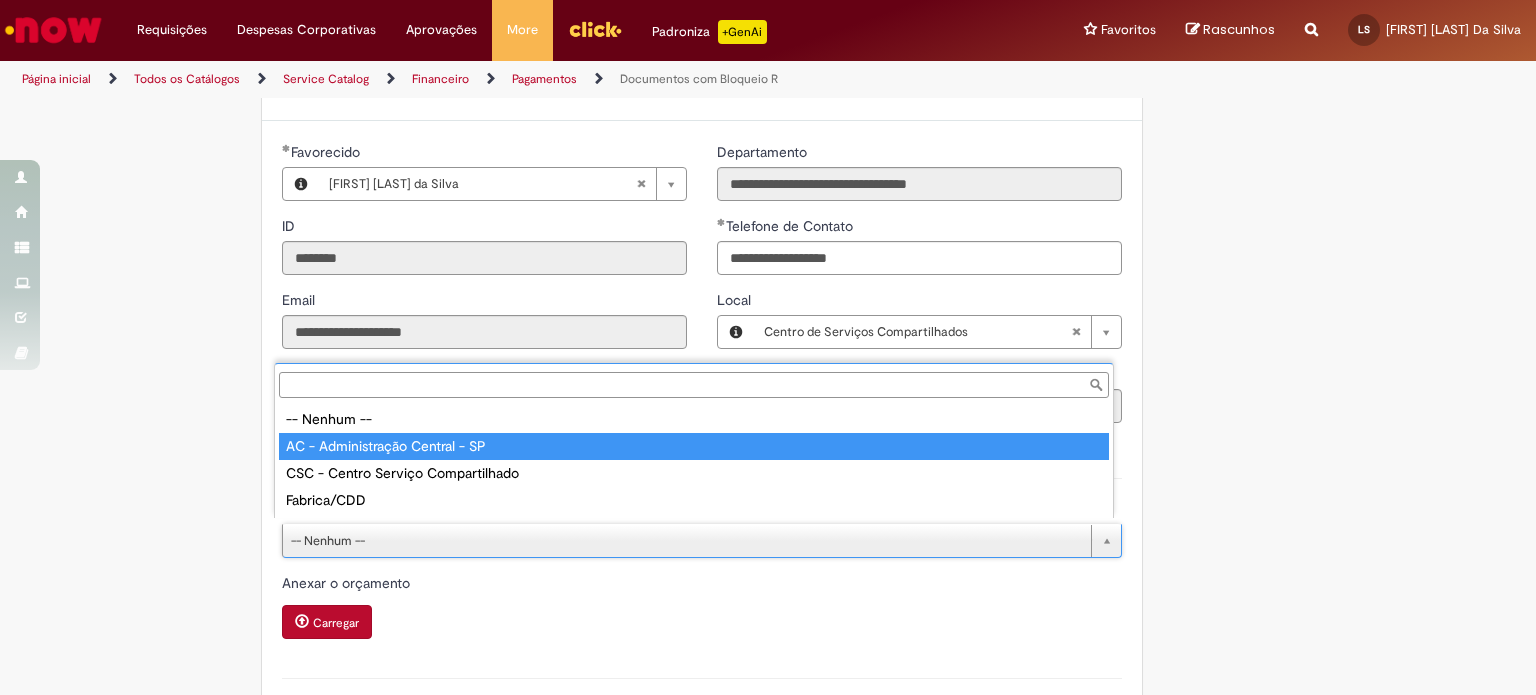 type on "**********" 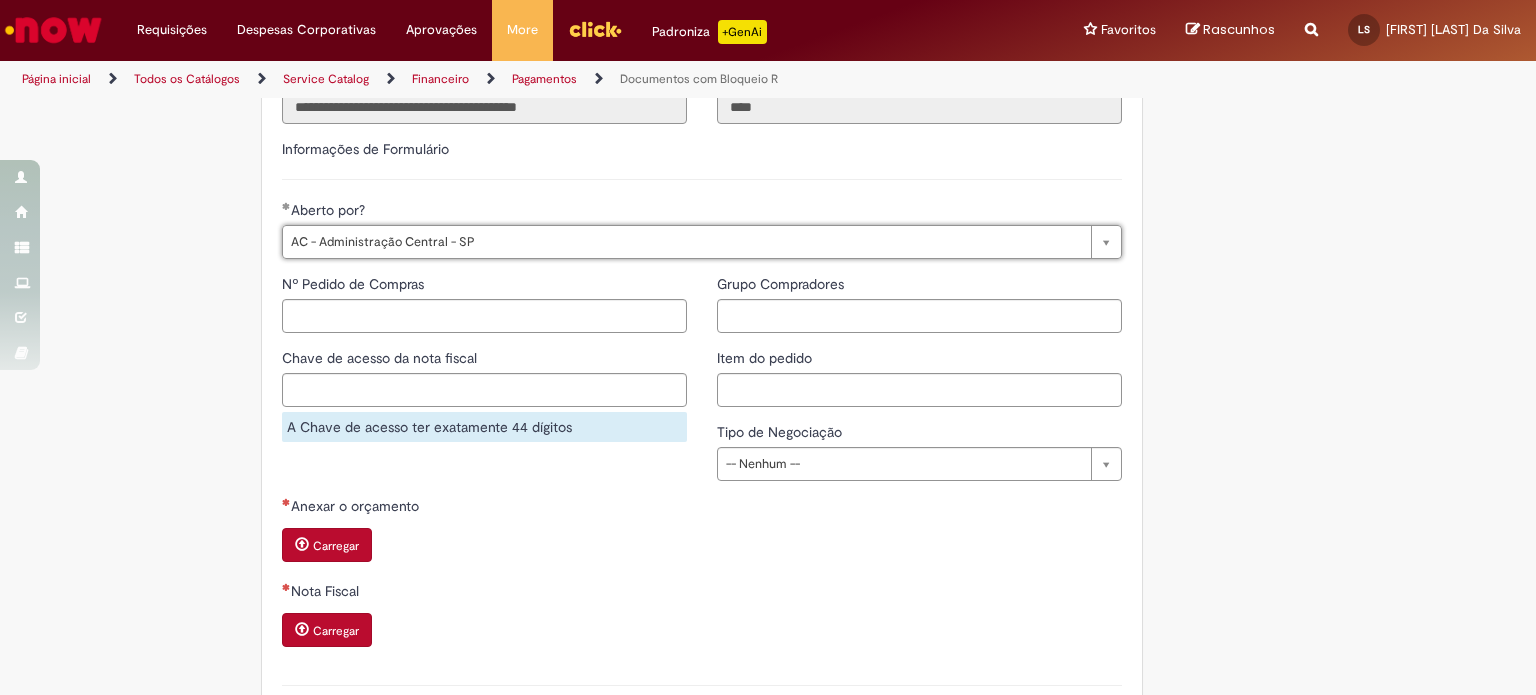 scroll, scrollTop: 1400, scrollLeft: 0, axis: vertical 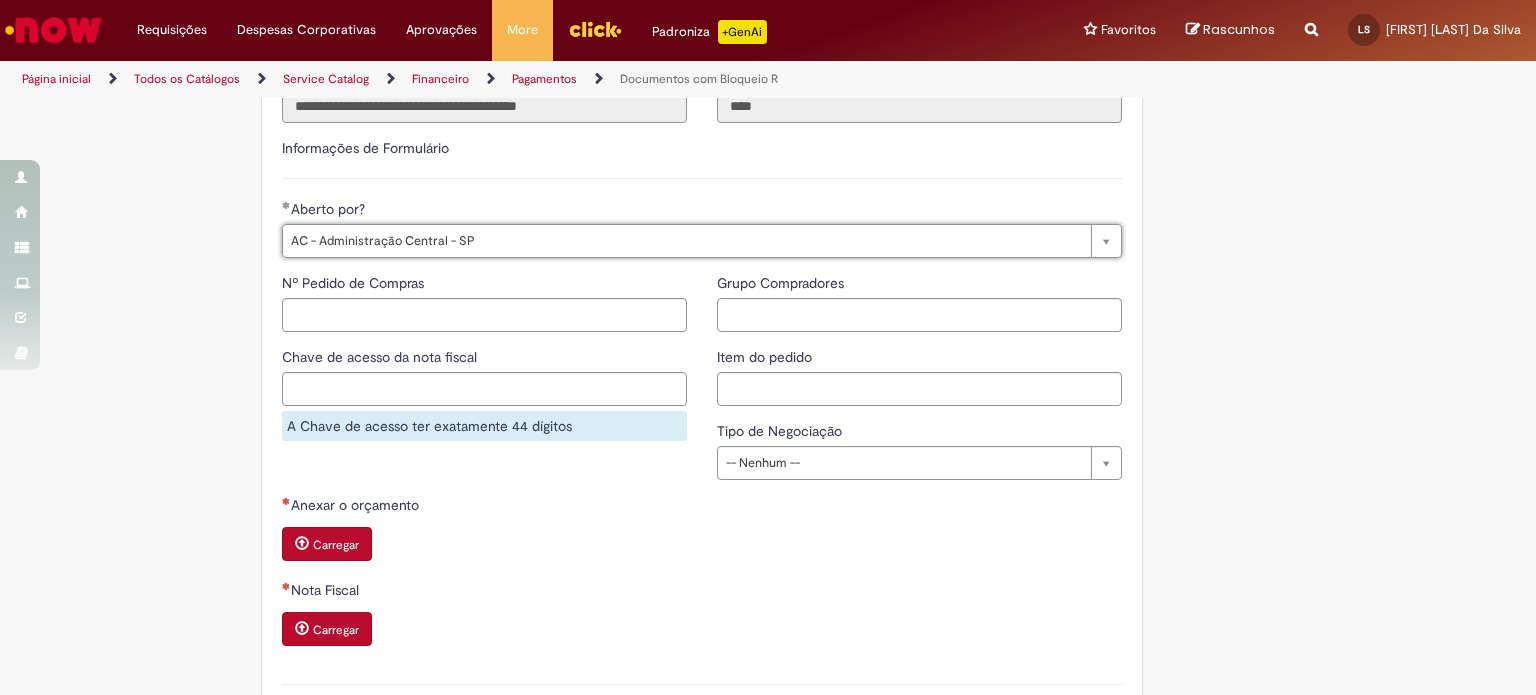 click on "Anexar o orçamento
Carregar
Nota Fiscal
Carregar" at bounding box center [702, 579] 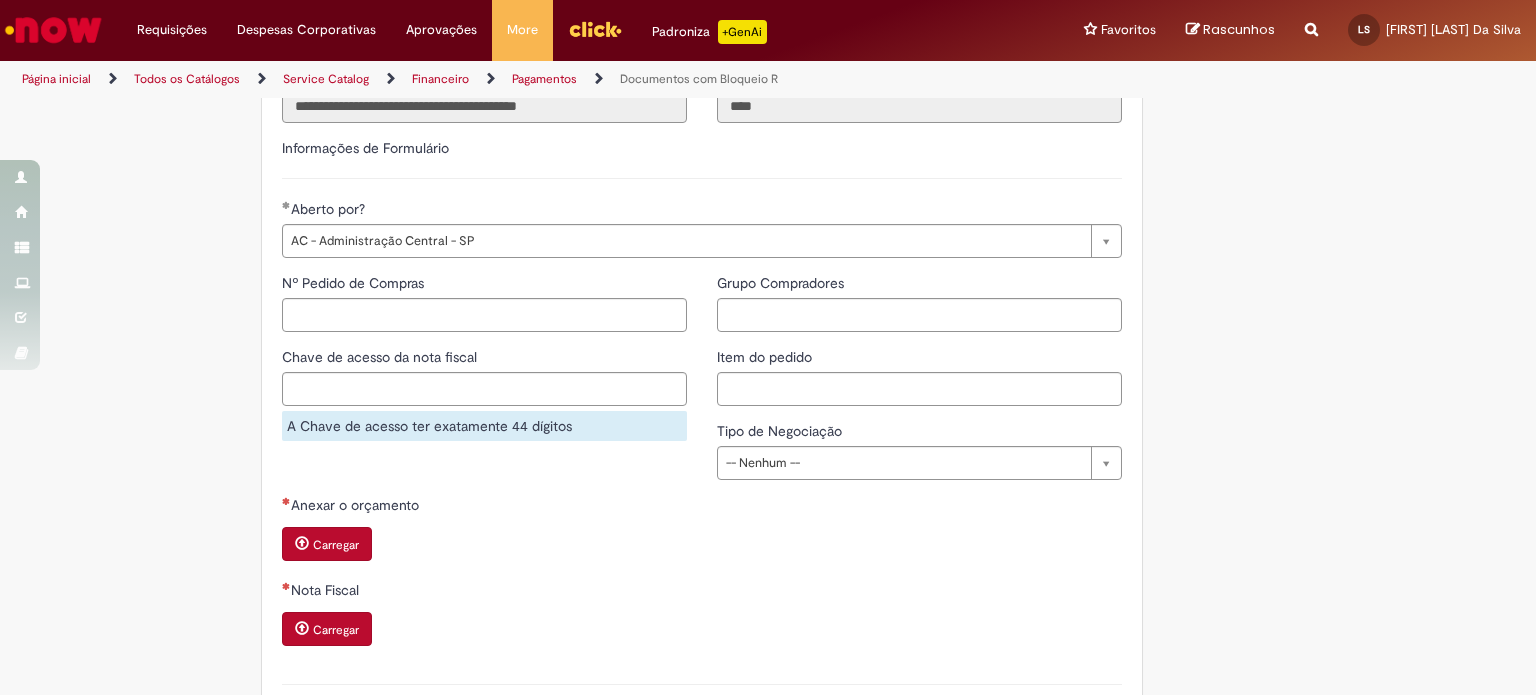 click on "Carregar" at bounding box center [336, 545] 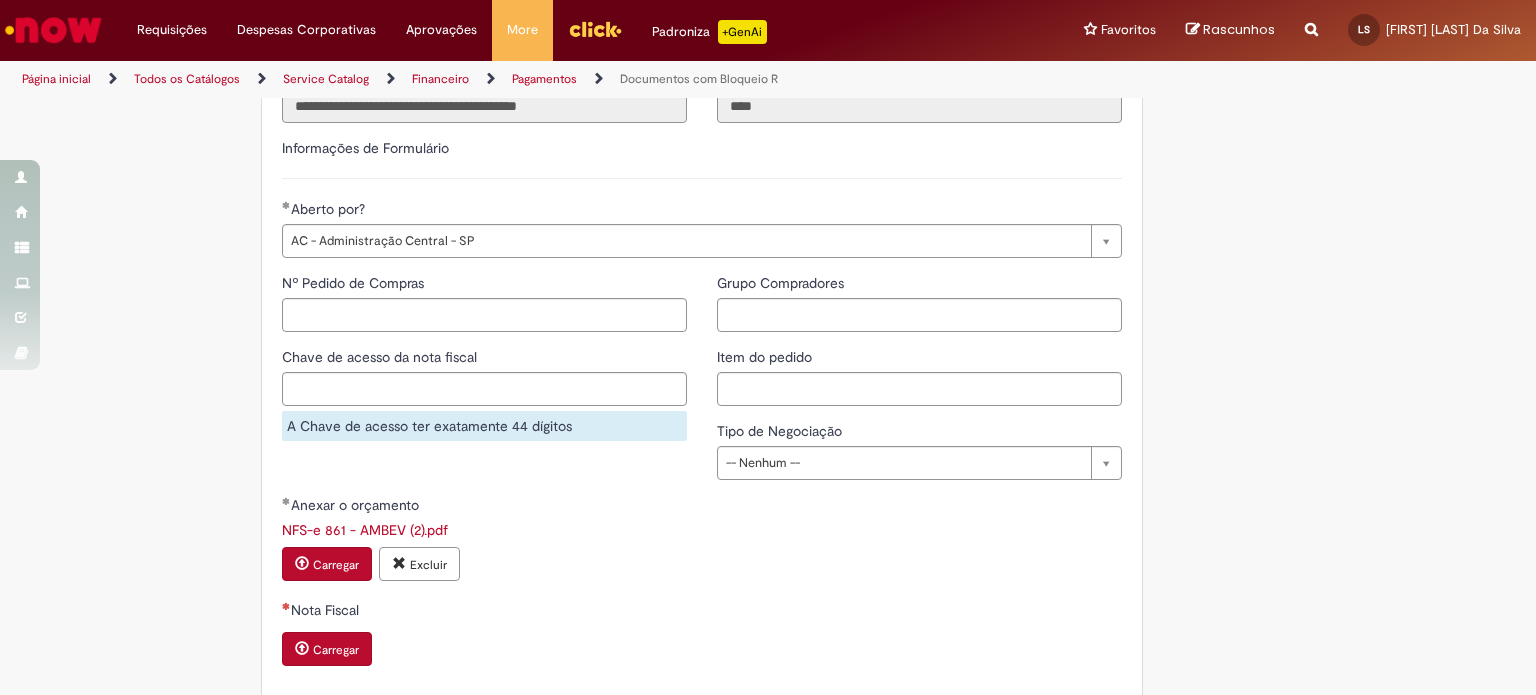 scroll, scrollTop: 1600, scrollLeft: 0, axis: vertical 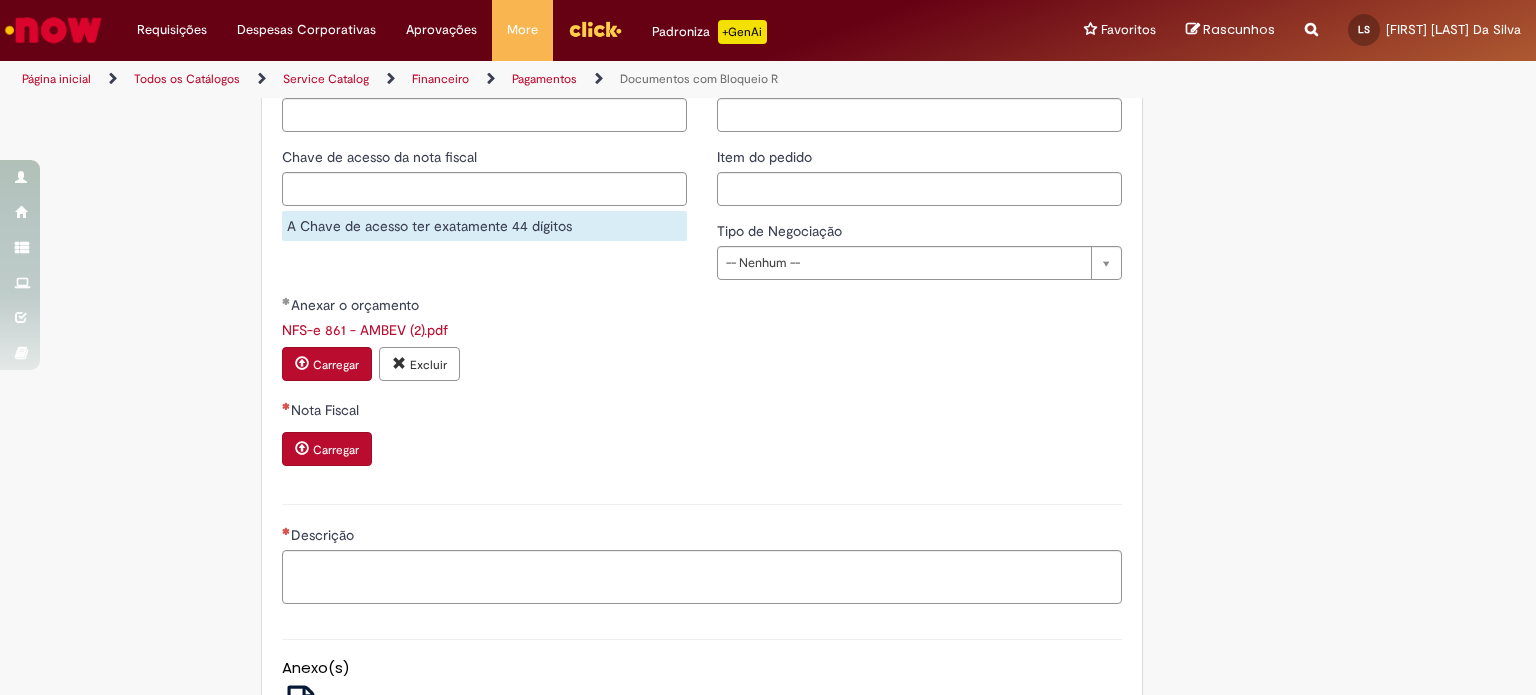 click on "Carregar" at bounding box center (336, 450) 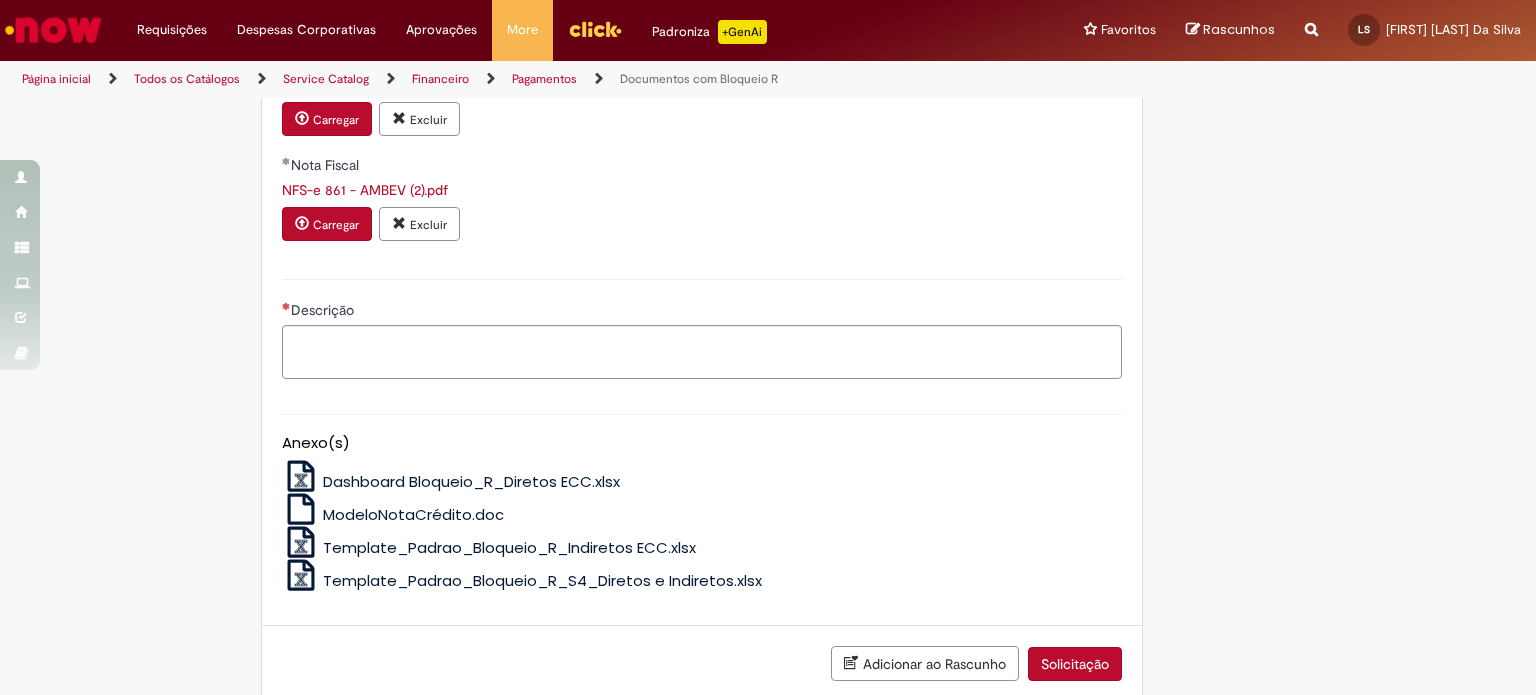 scroll, scrollTop: 1951, scrollLeft: 0, axis: vertical 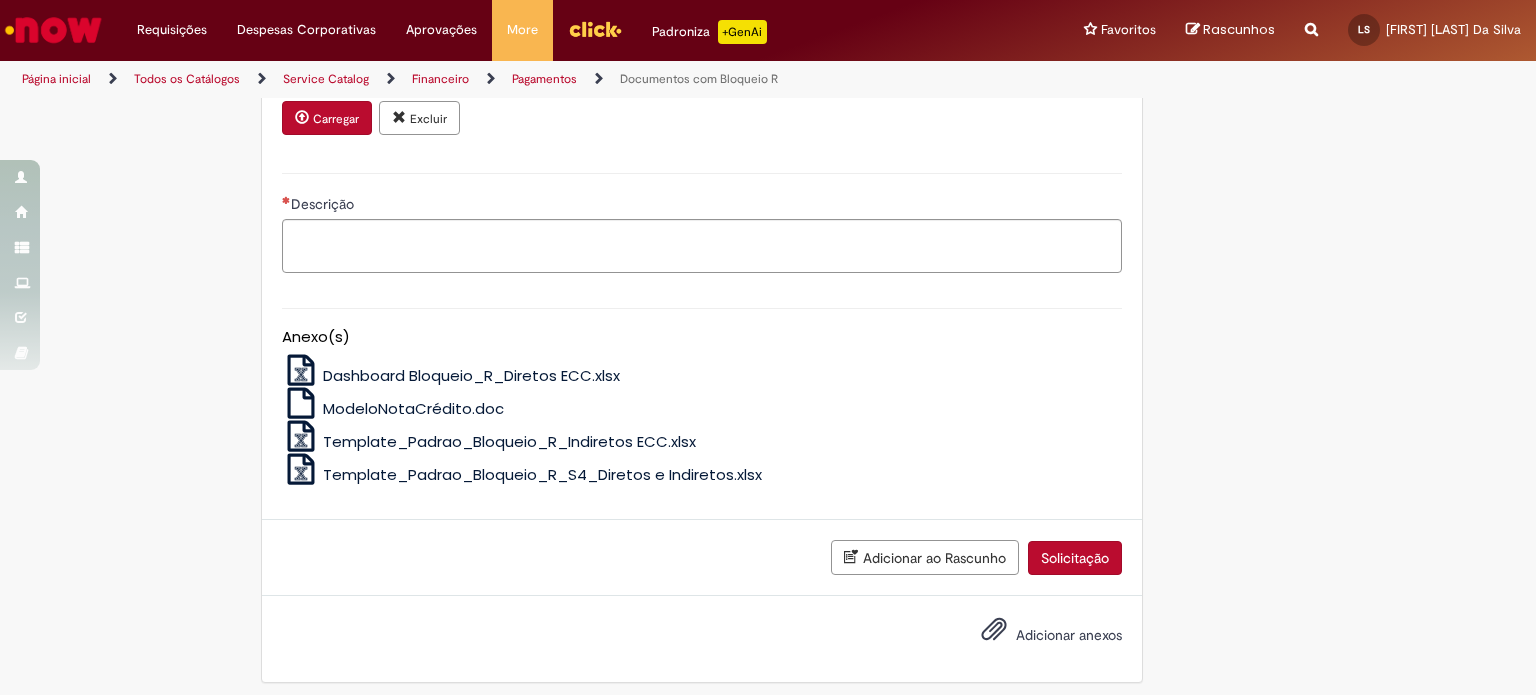 click on "Adicionar anexos" at bounding box center [1069, 635] 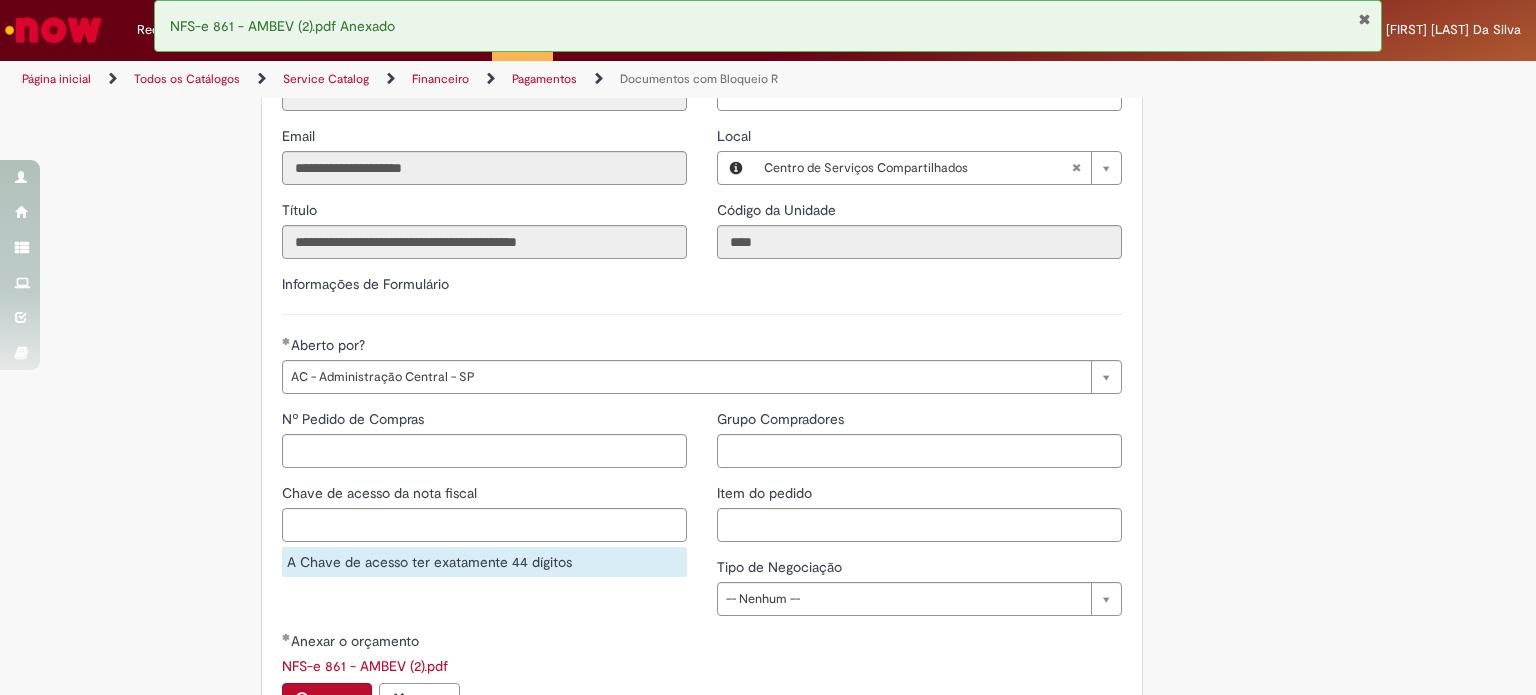 scroll, scrollTop: 1251, scrollLeft: 0, axis: vertical 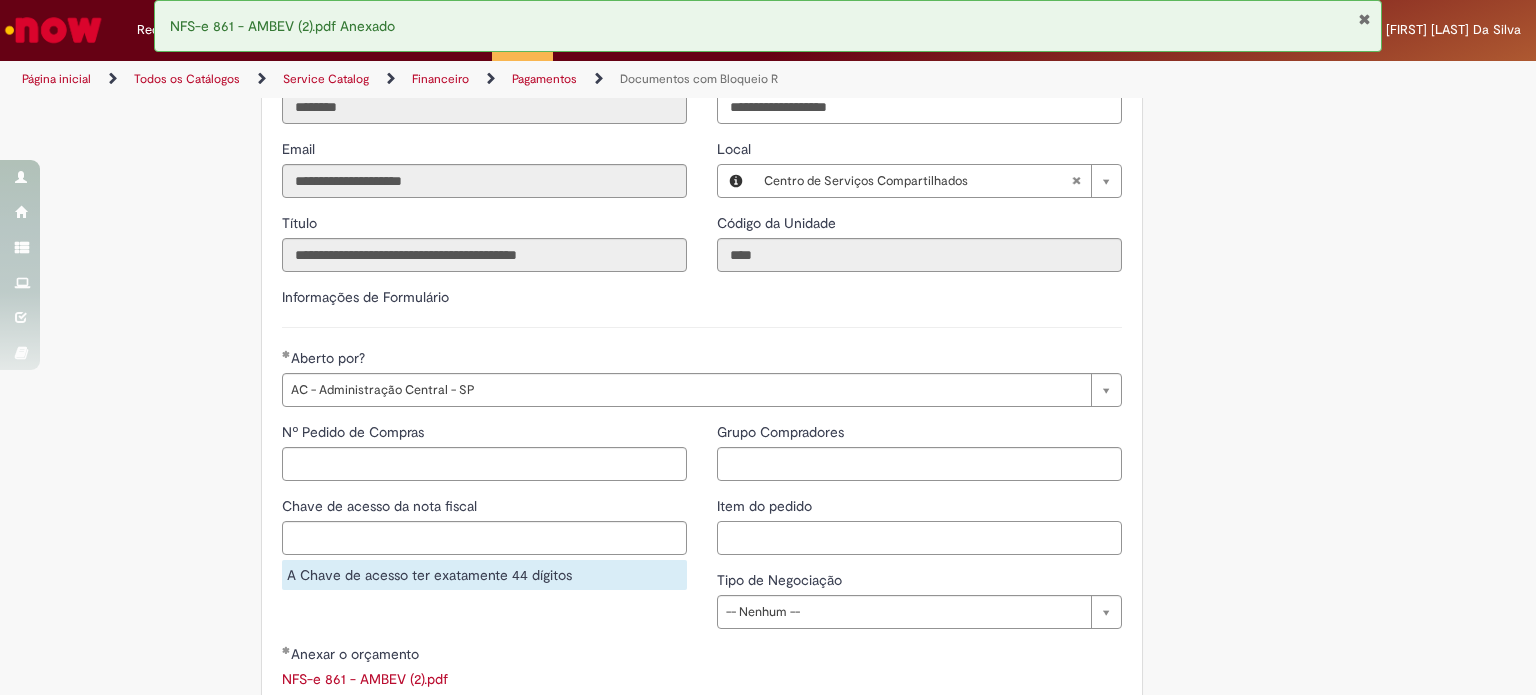 click on "Item do pedido" at bounding box center [919, 538] 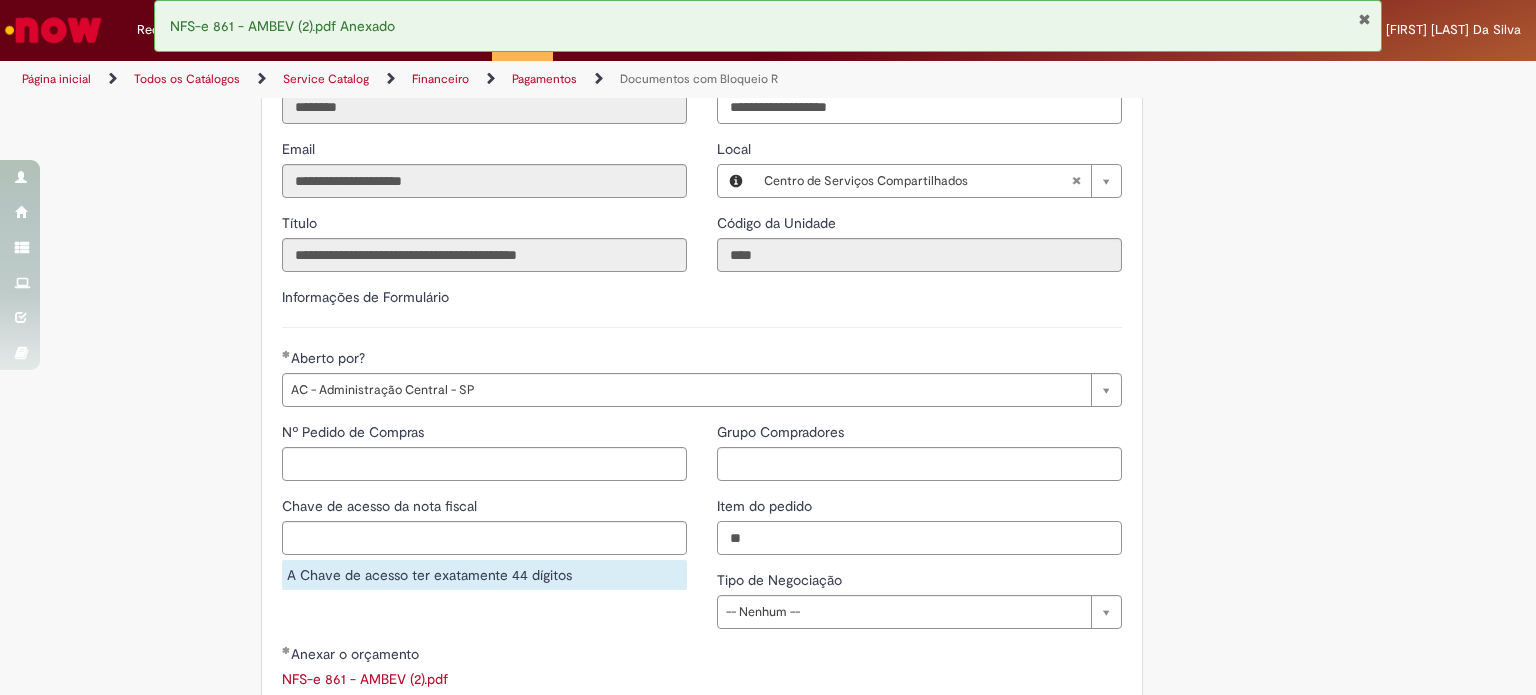 type on "**" 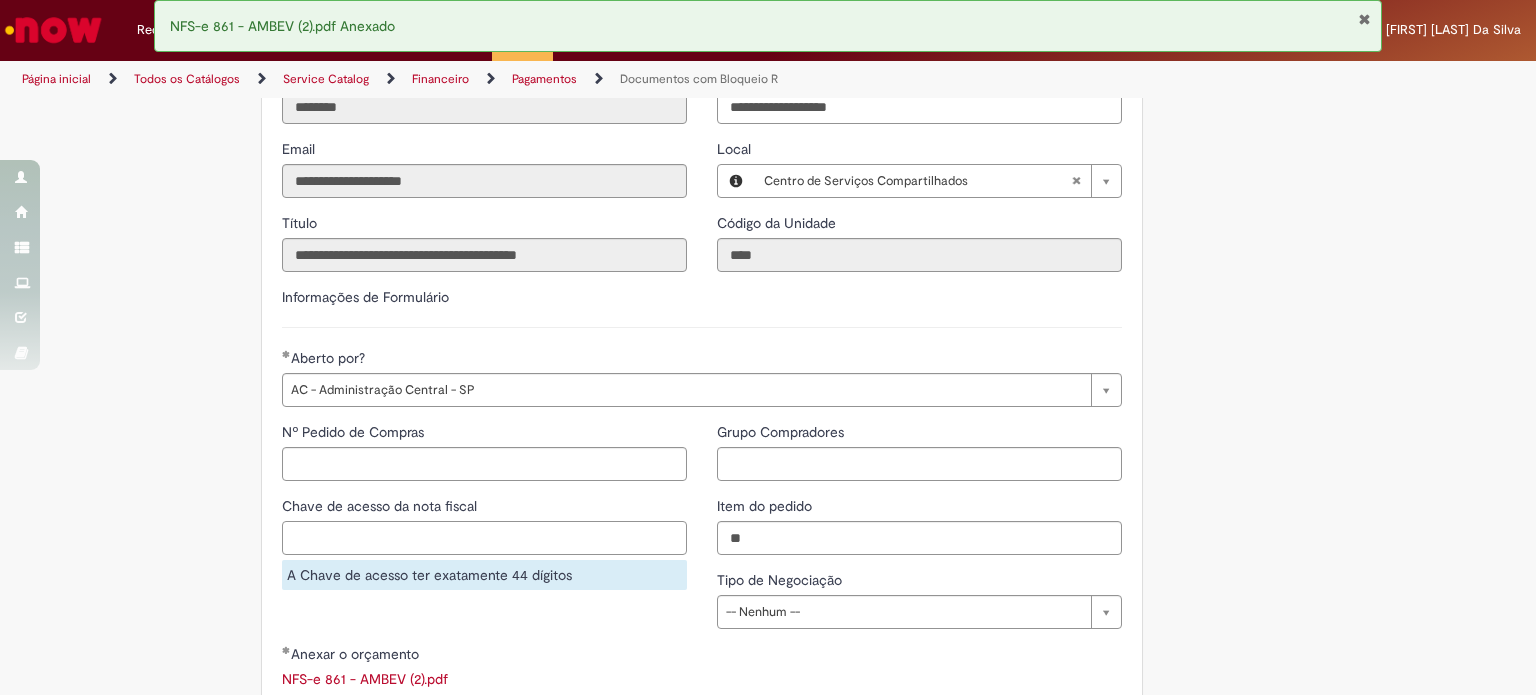 click on "Chave de acesso da nota fiscal" at bounding box center (484, 538) 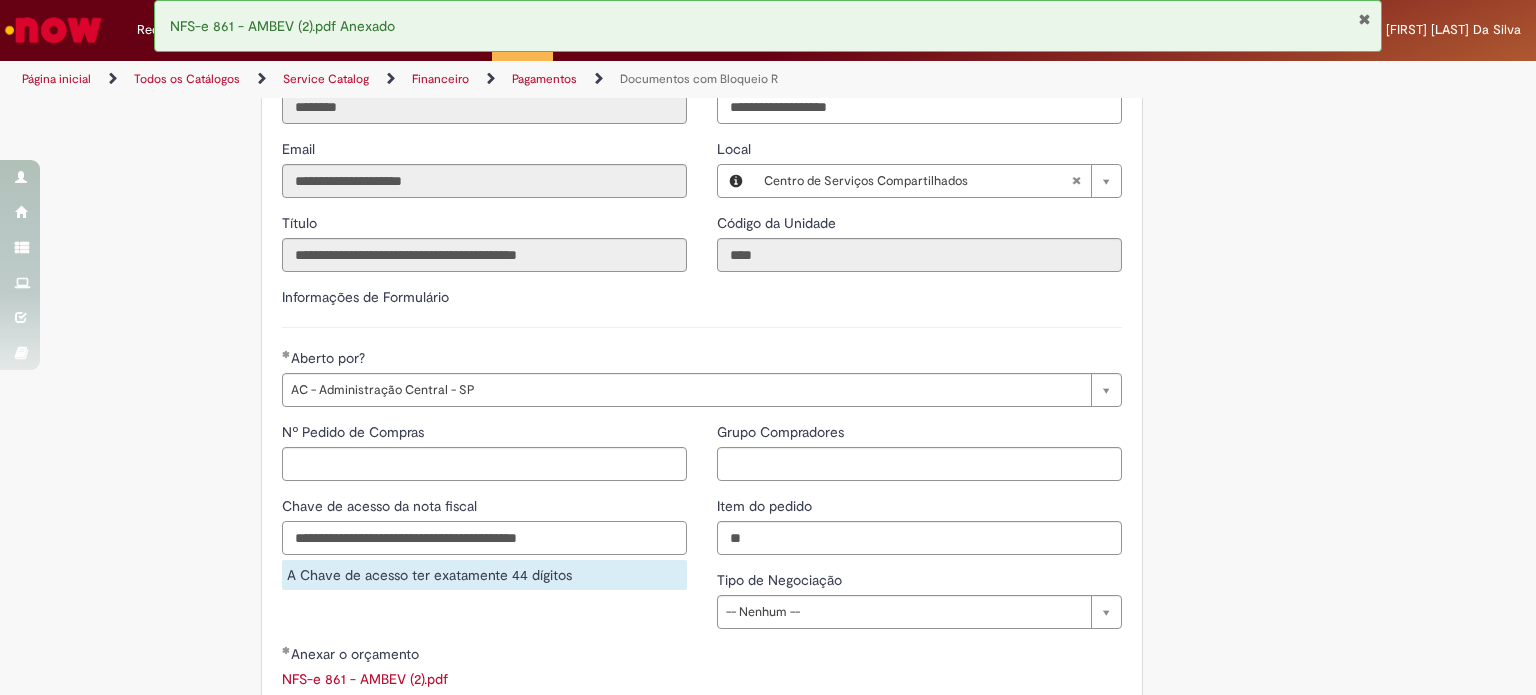 type on "**********" 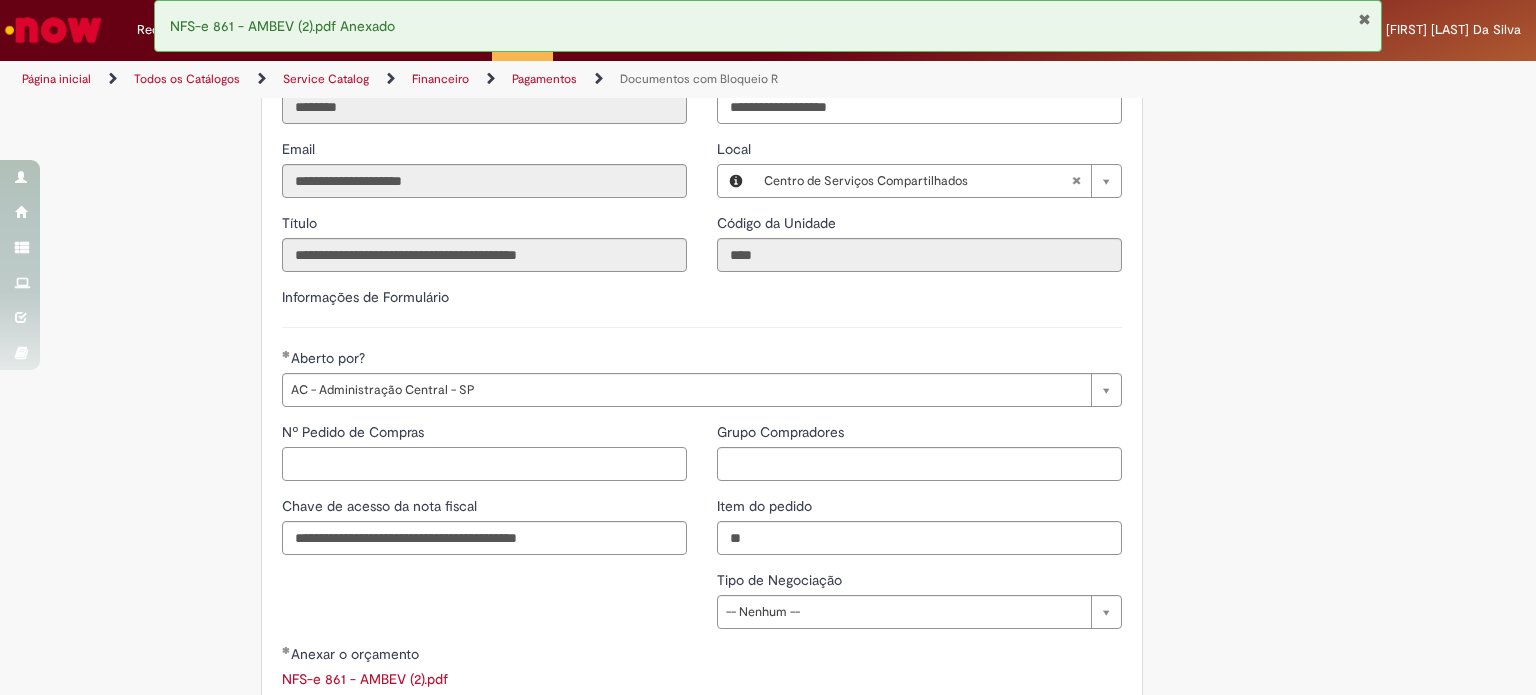 click on "Nº Pedido de Compras" at bounding box center (484, 464) 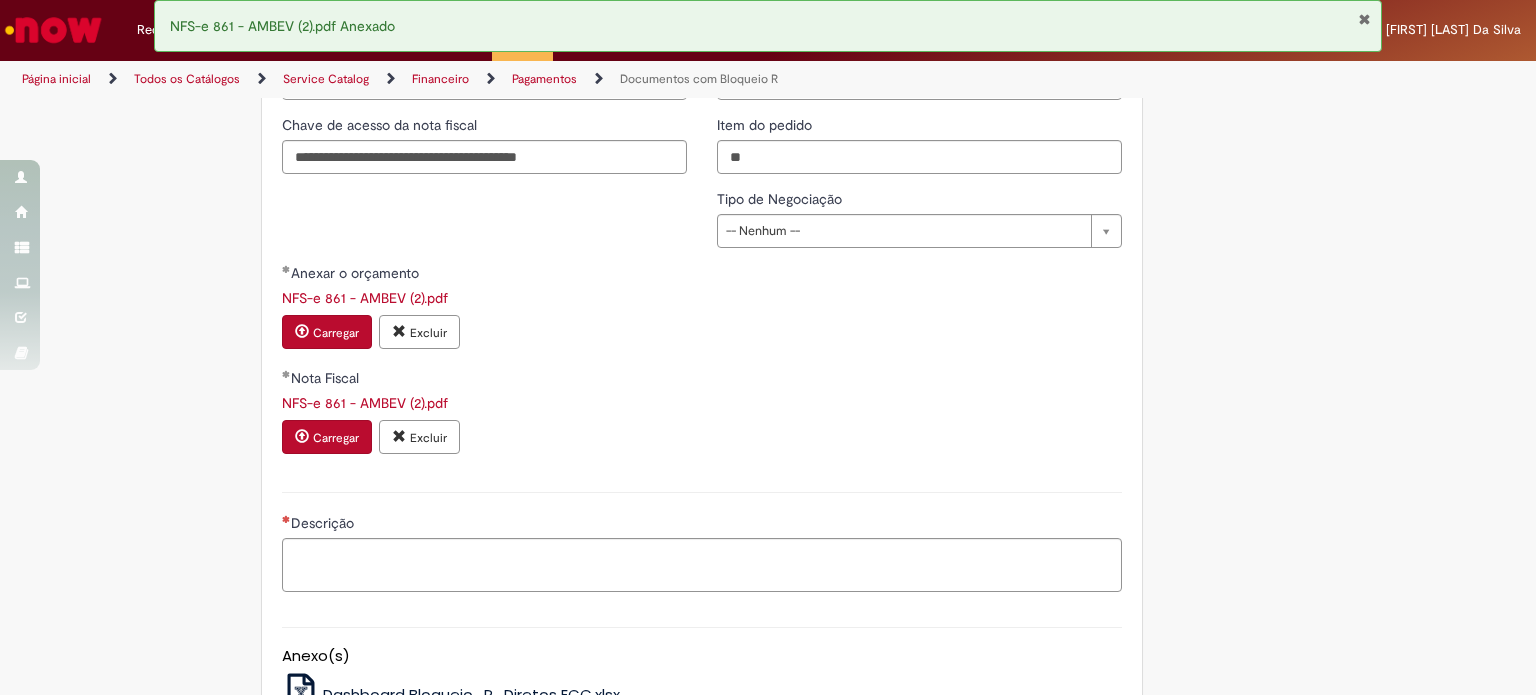 scroll, scrollTop: 1751, scrollLeft: 0, axis: vertical 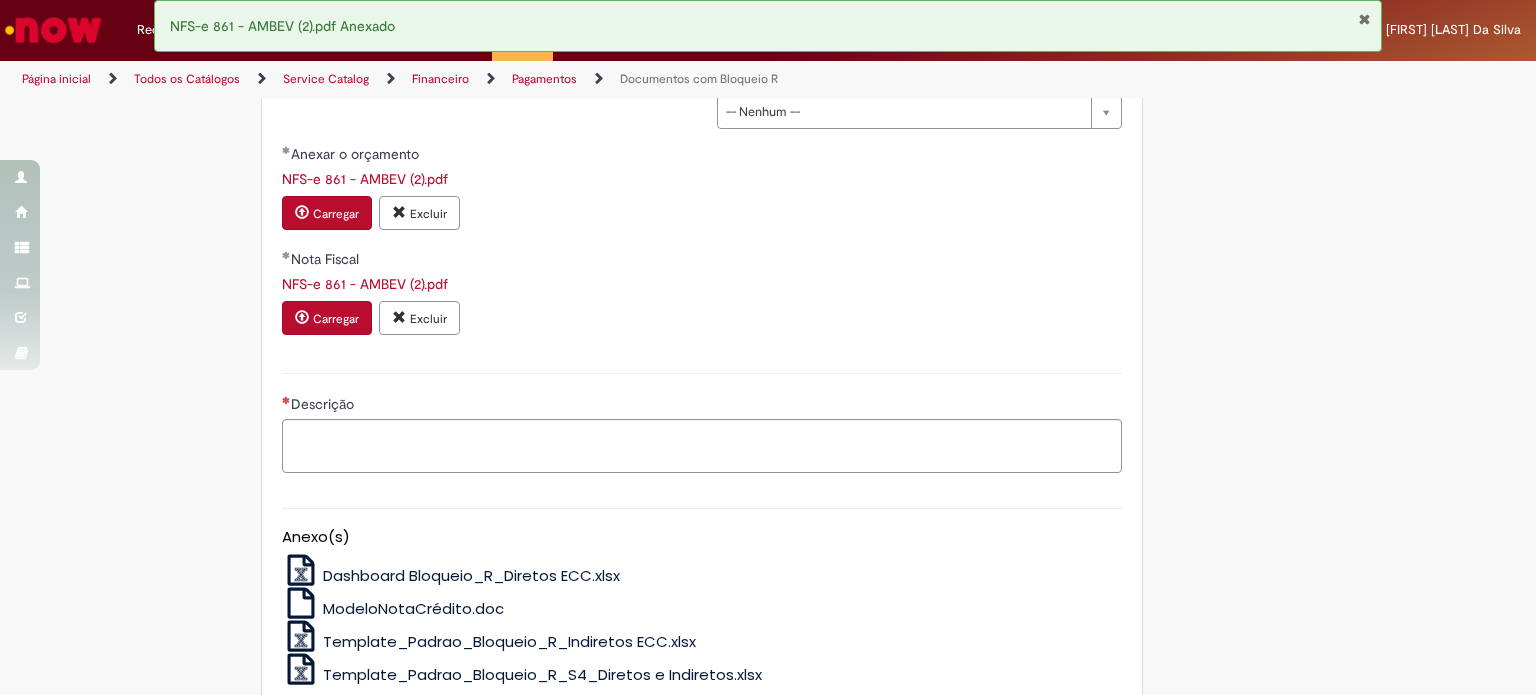 type on "**********" 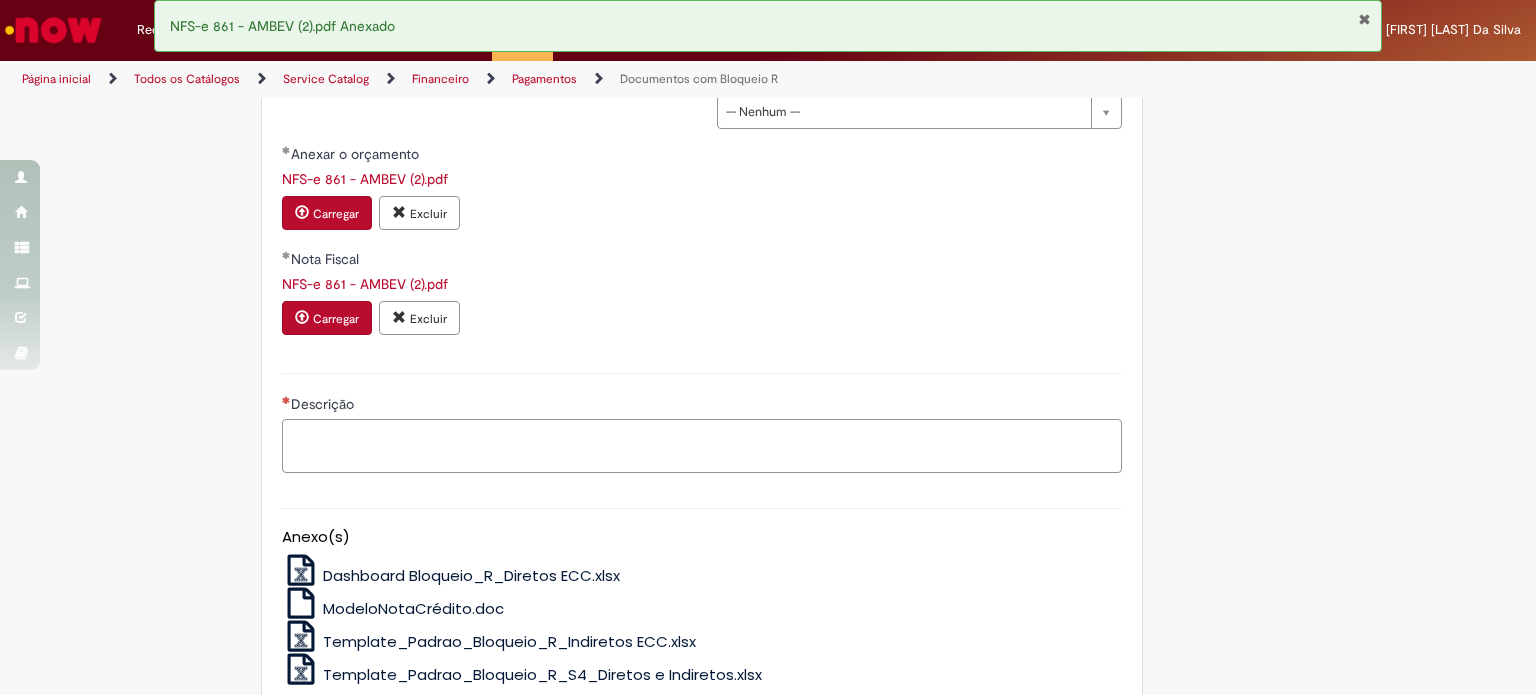 click on "Descrição" at bounding box center (702, 446) 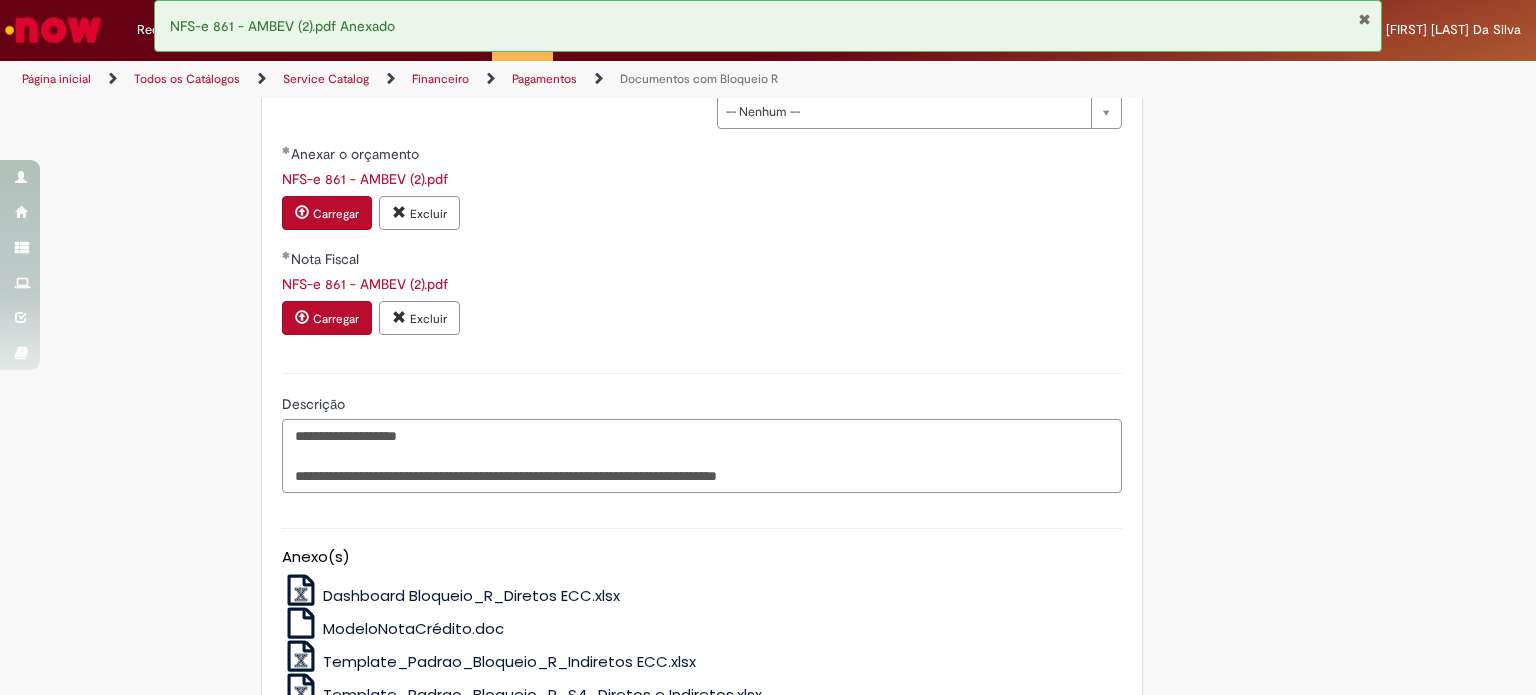 click on "**********" at bounding box center [702, 456] 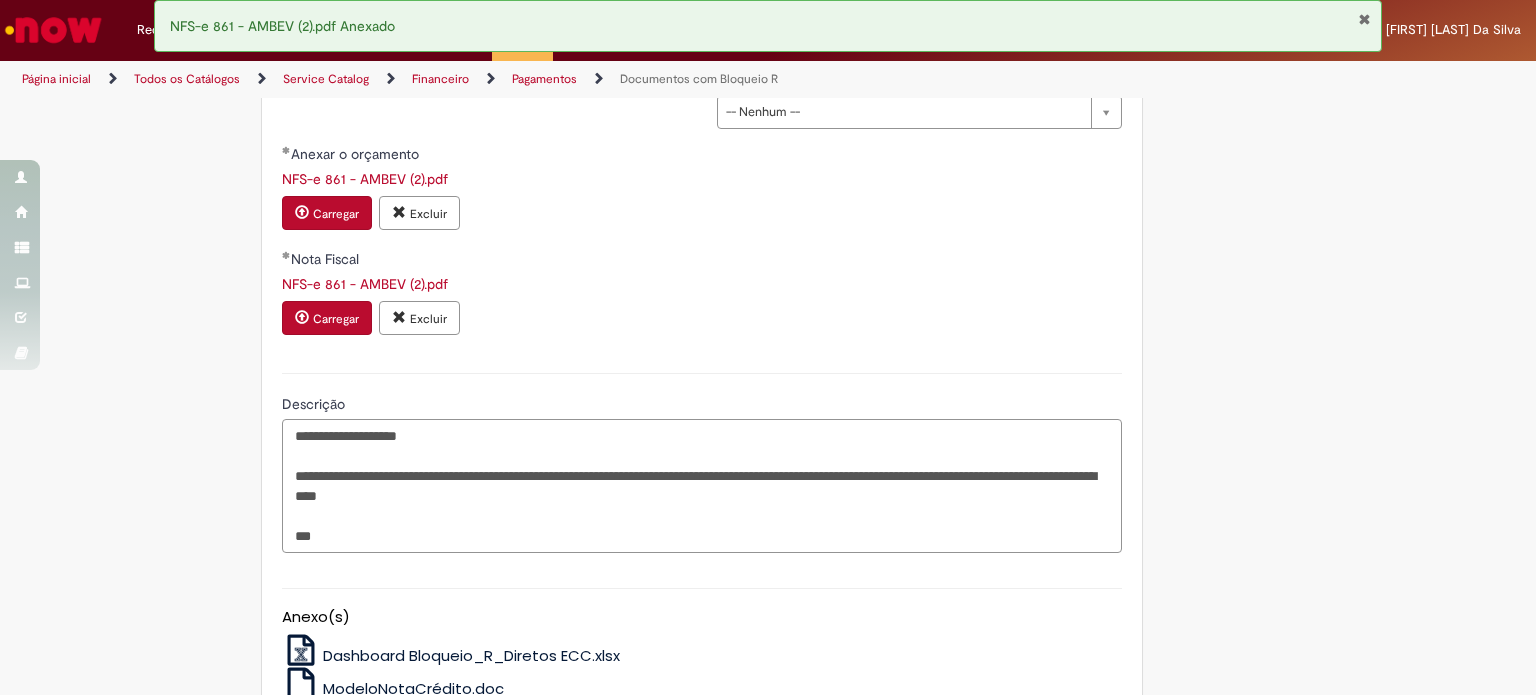 paste on "**********" 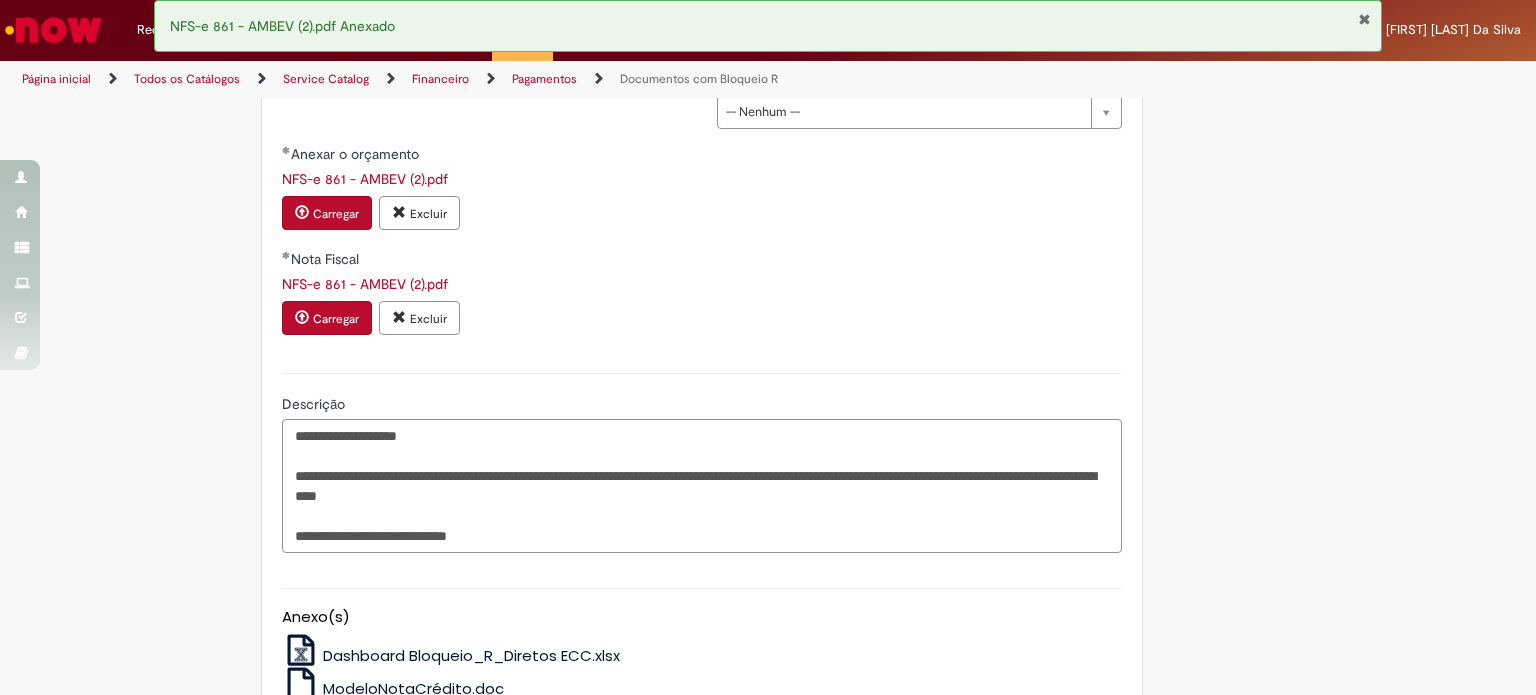 paste on "**********" 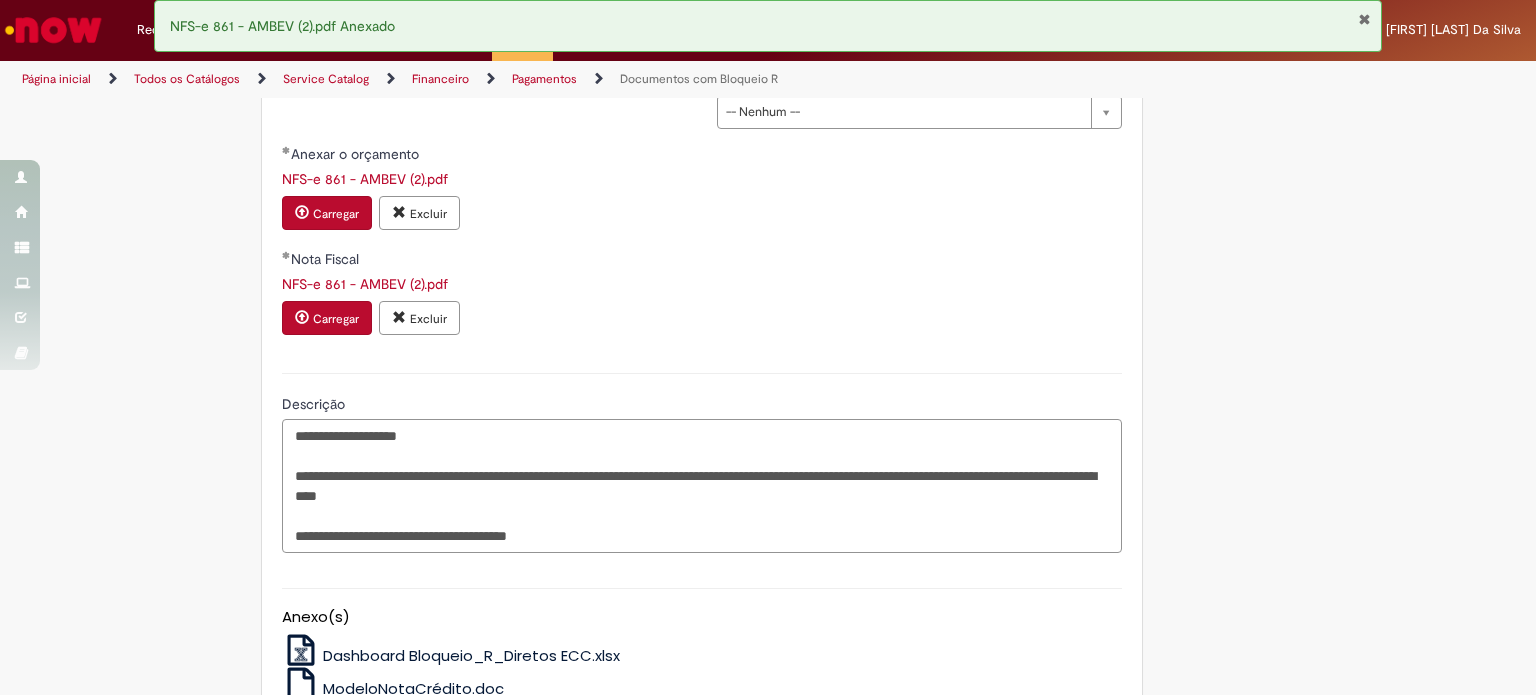 paste on "**********" 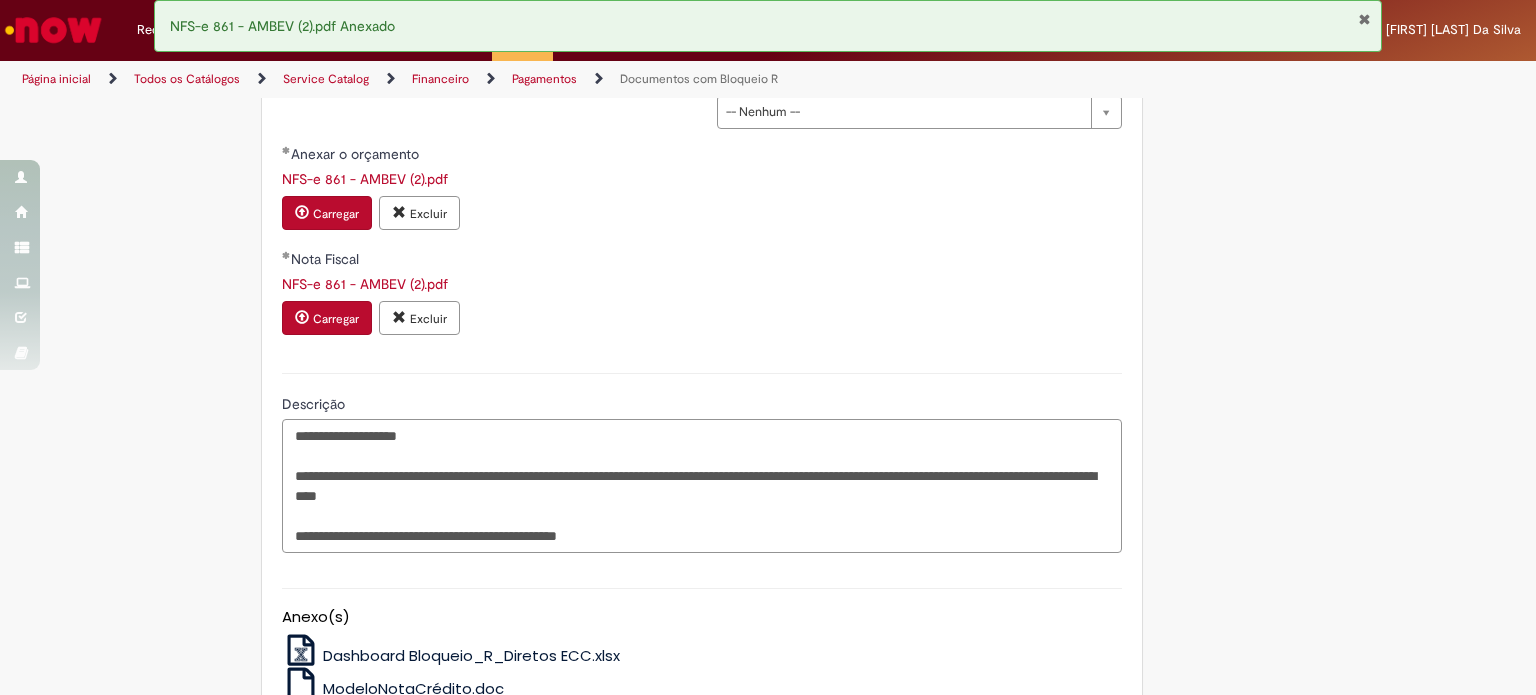 click on "**********" at bounding box center [702, 486] 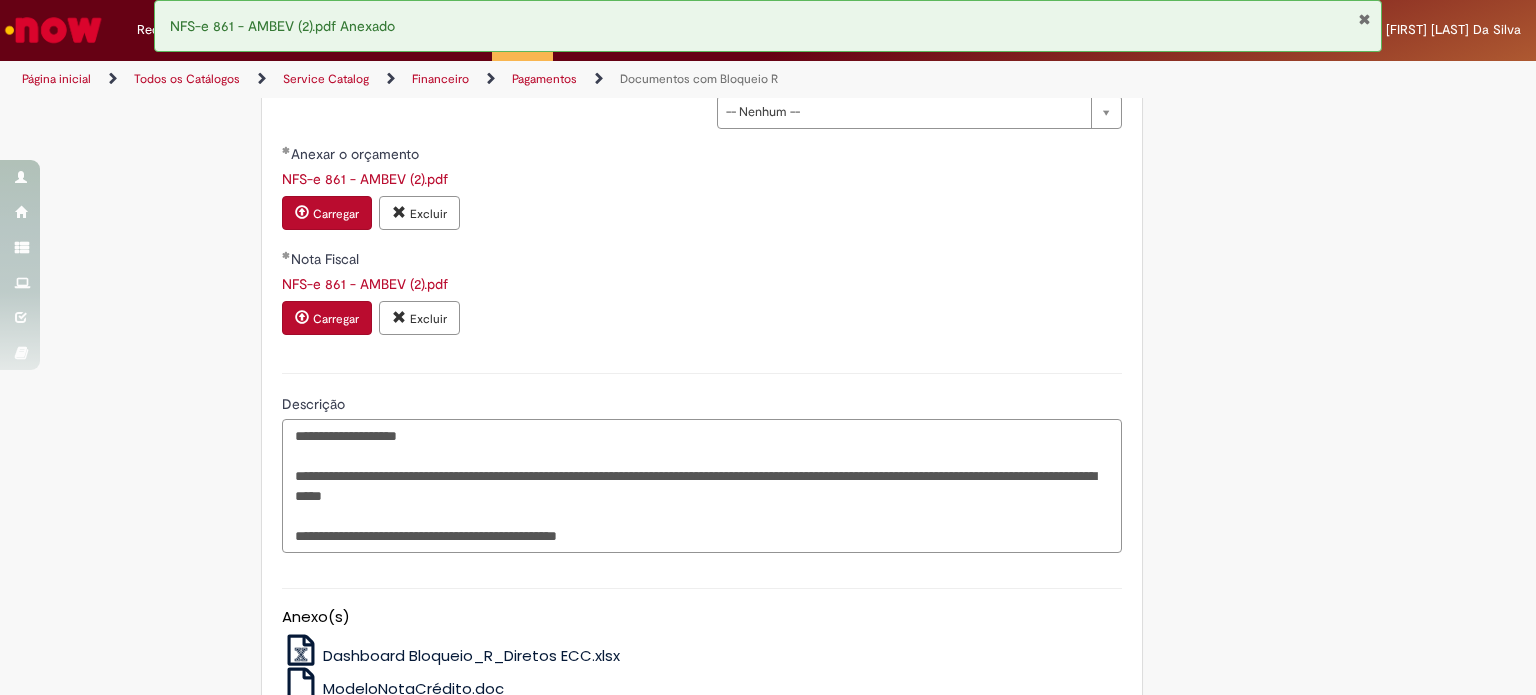 paste on "********" 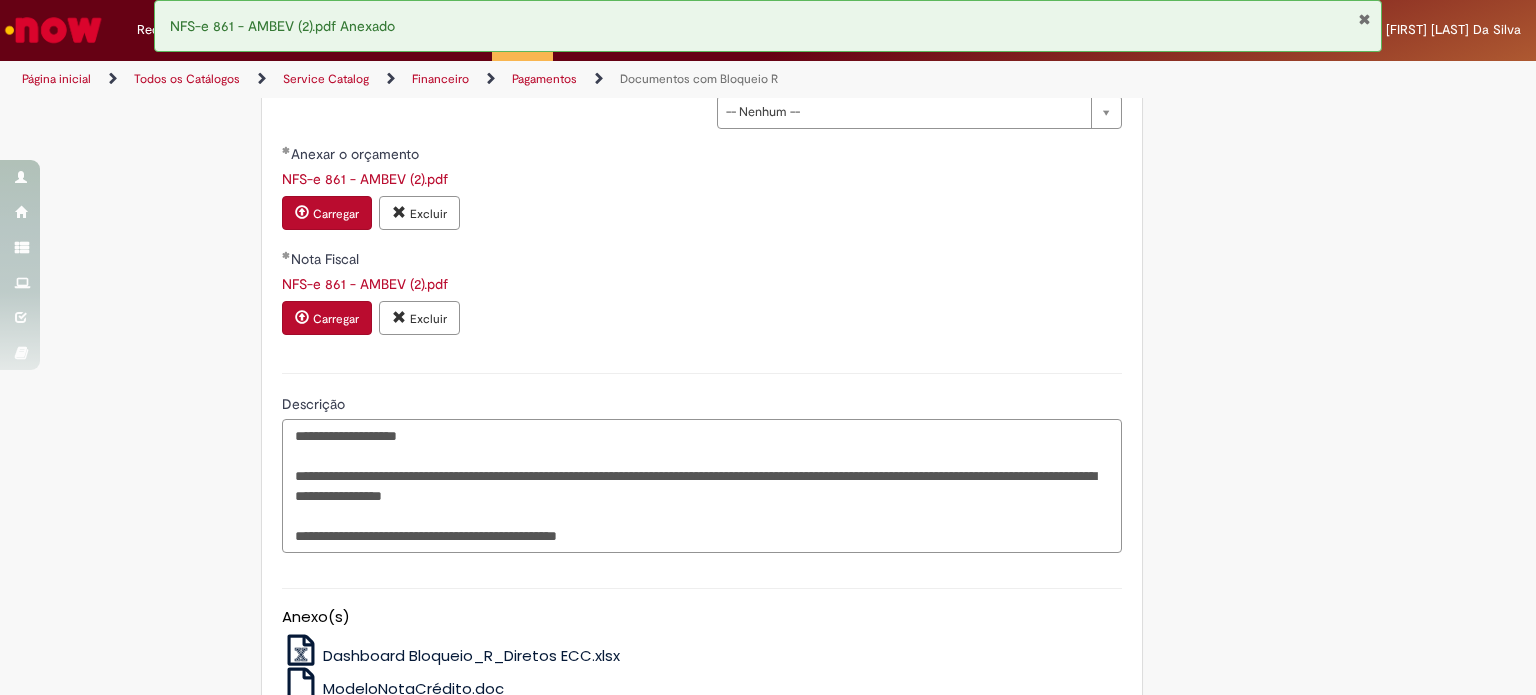 click on "**********" at bounding box center [702, 486] 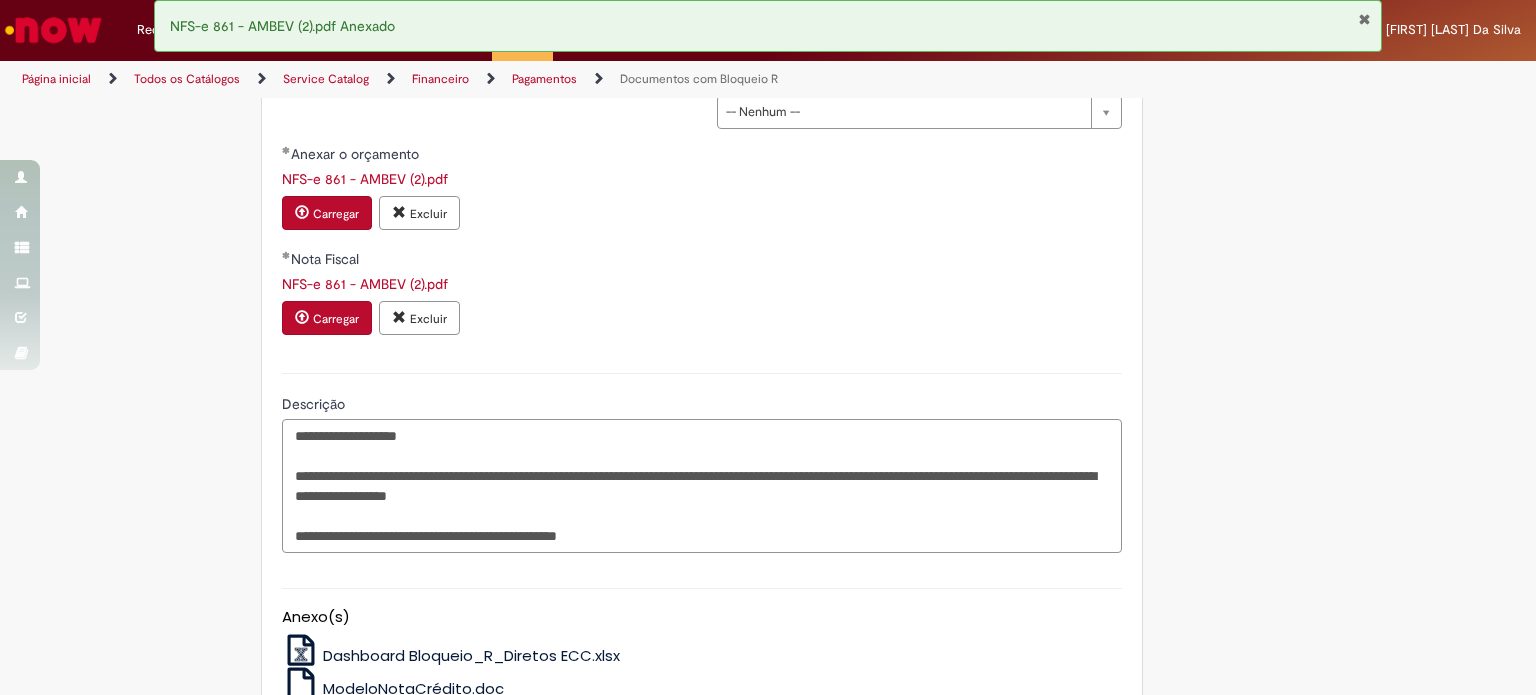 click on "**********" at bounding box center [702, 486] 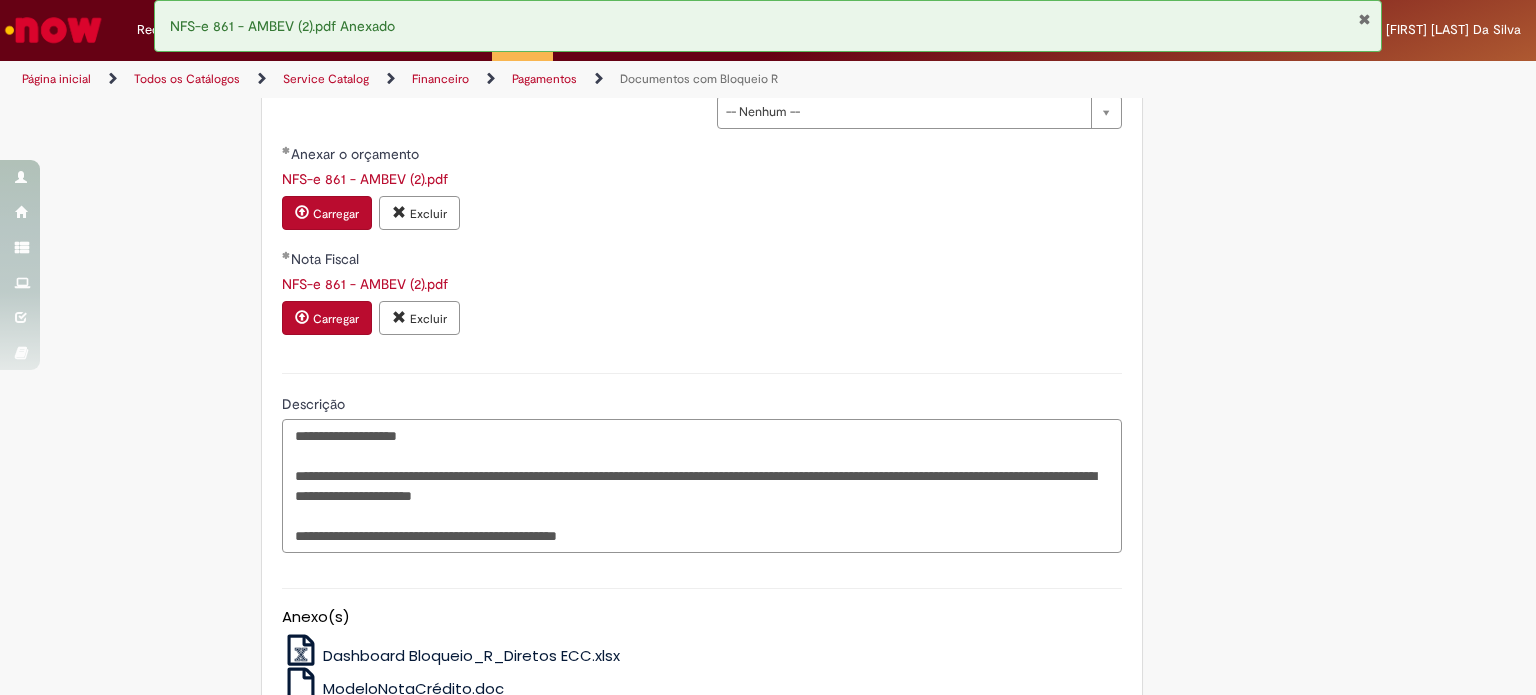 paste on "*********" 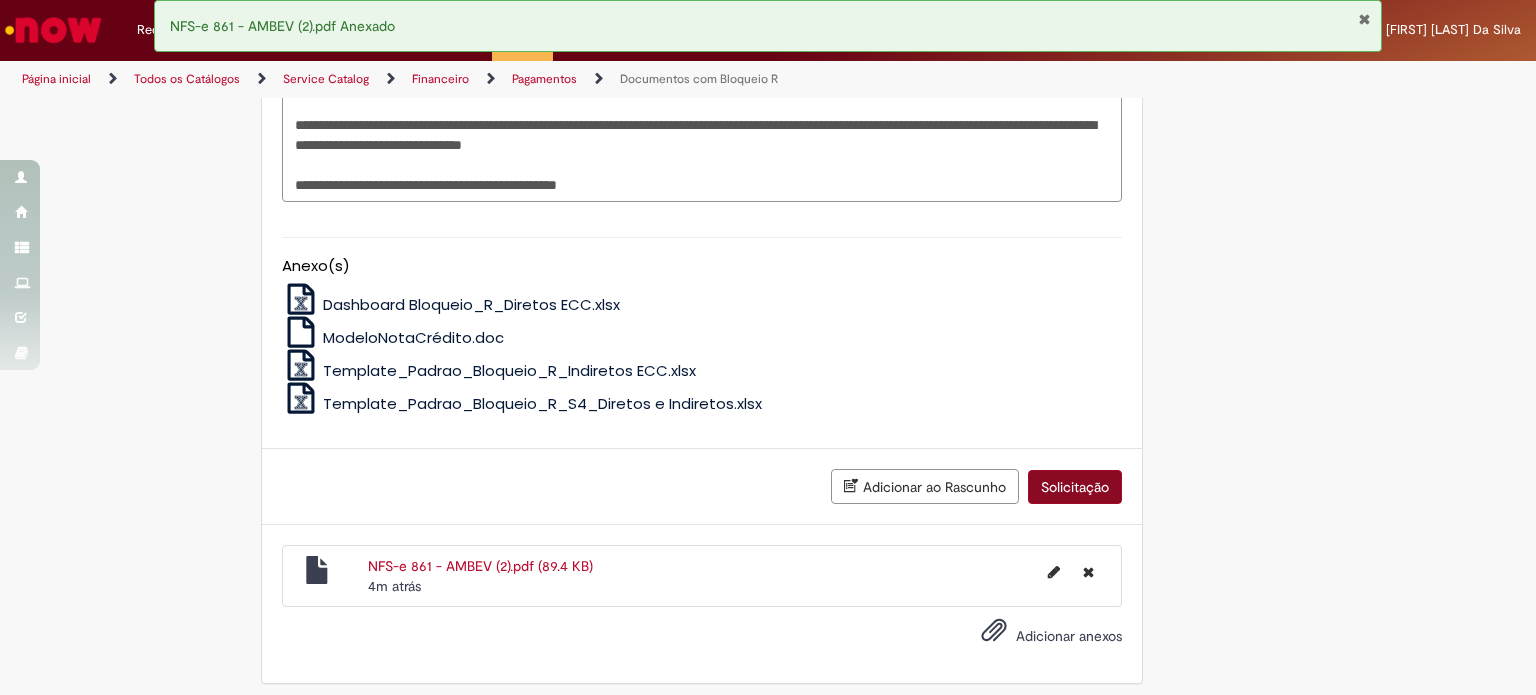 type on "**********" 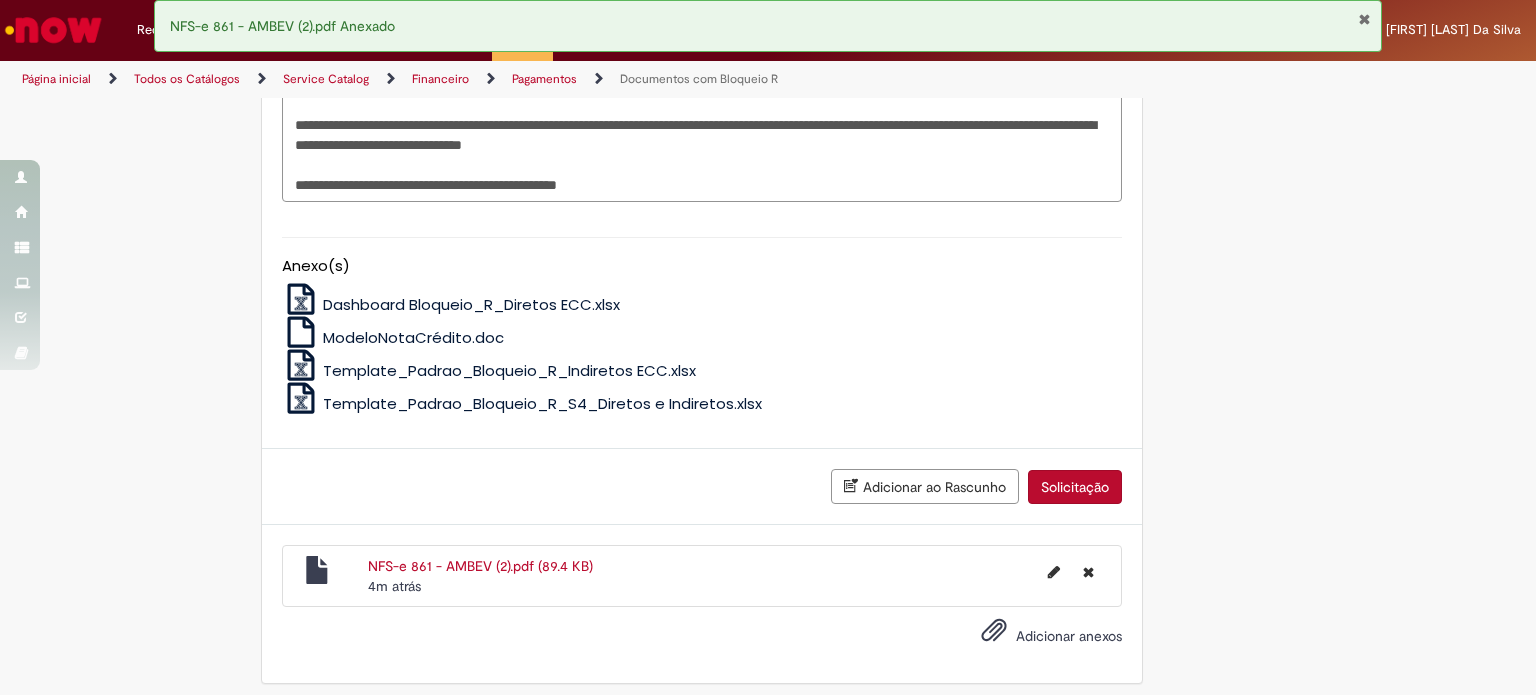 click on "Solicitação" at bounding box center [1075, 487] 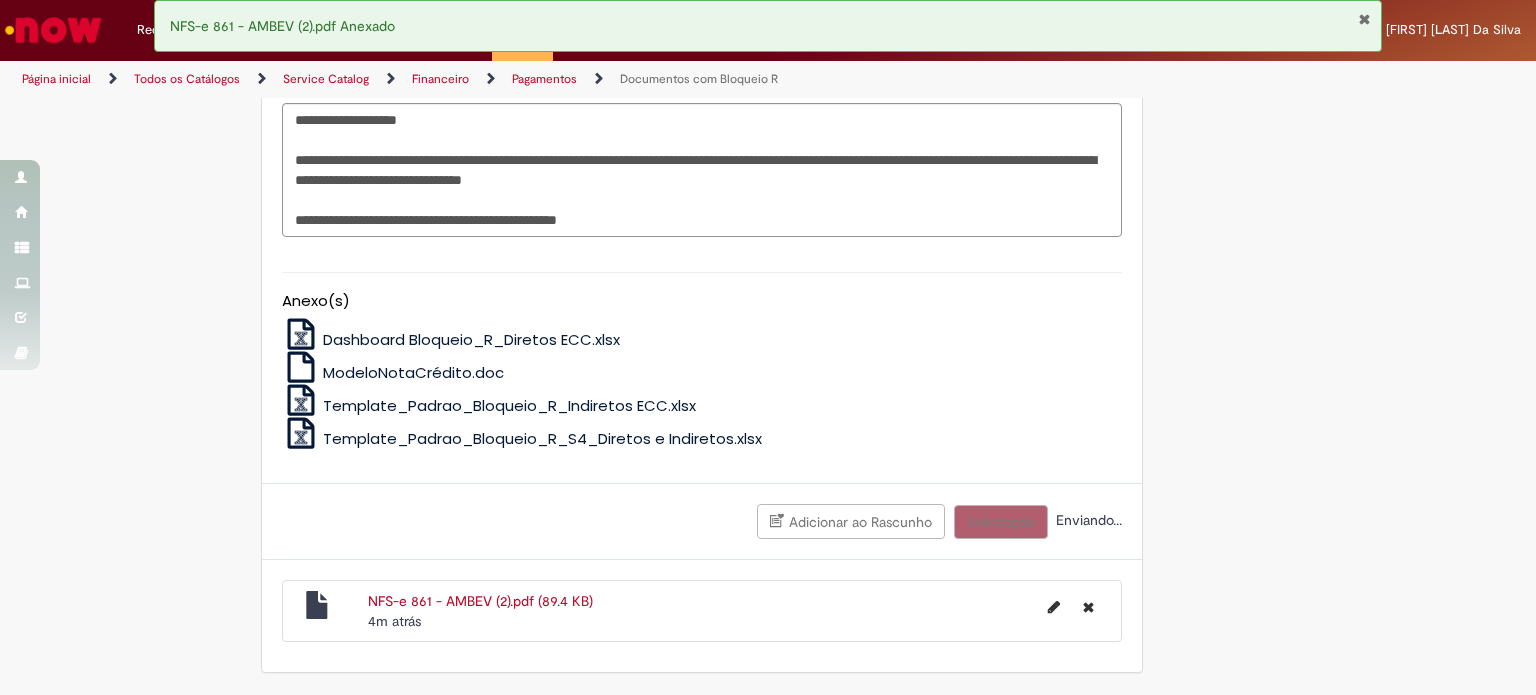 scroll, scrollTop: 2056, scrollLeft: 0, axis: vertical 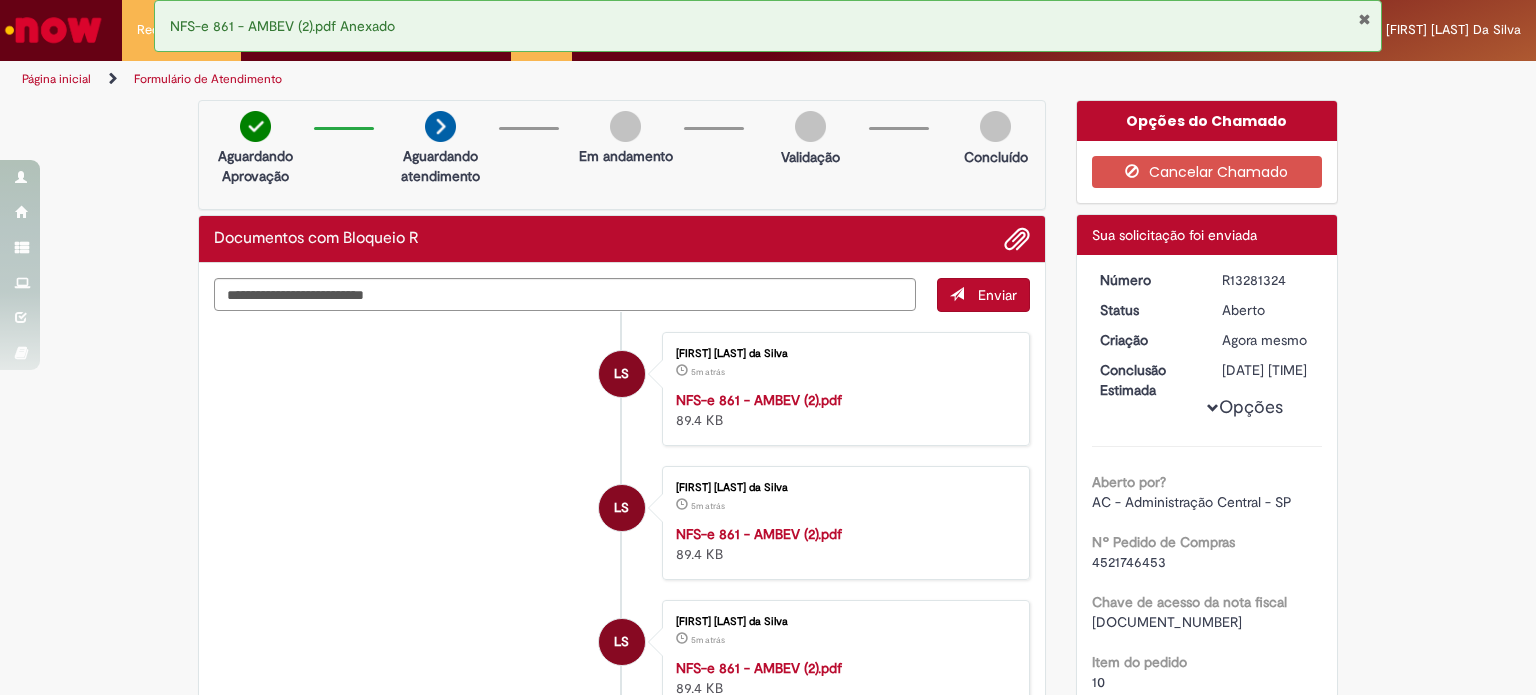 click on "R13281324" at bounding box center (1268, 280) 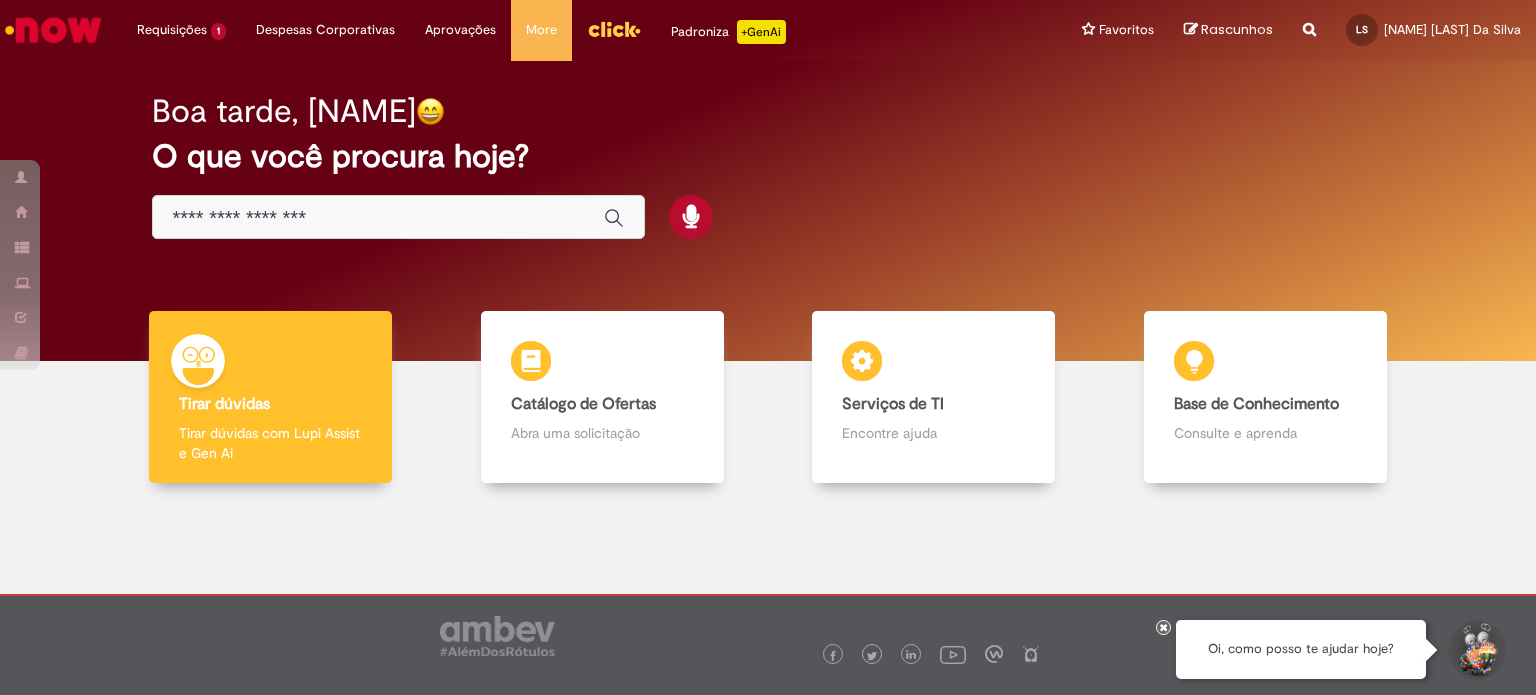 scroll, scrollTop: 0, scrollLeft: 0, axis: both 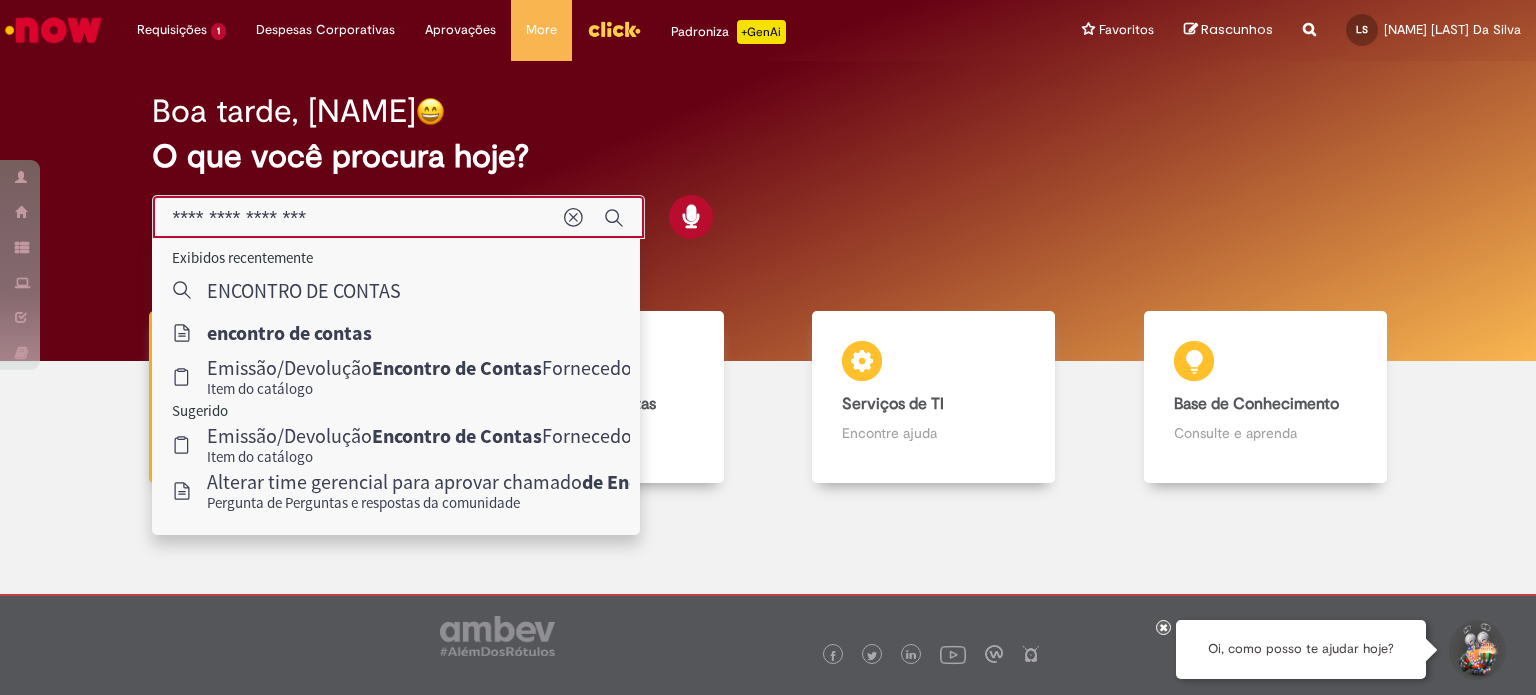 type on "**********" 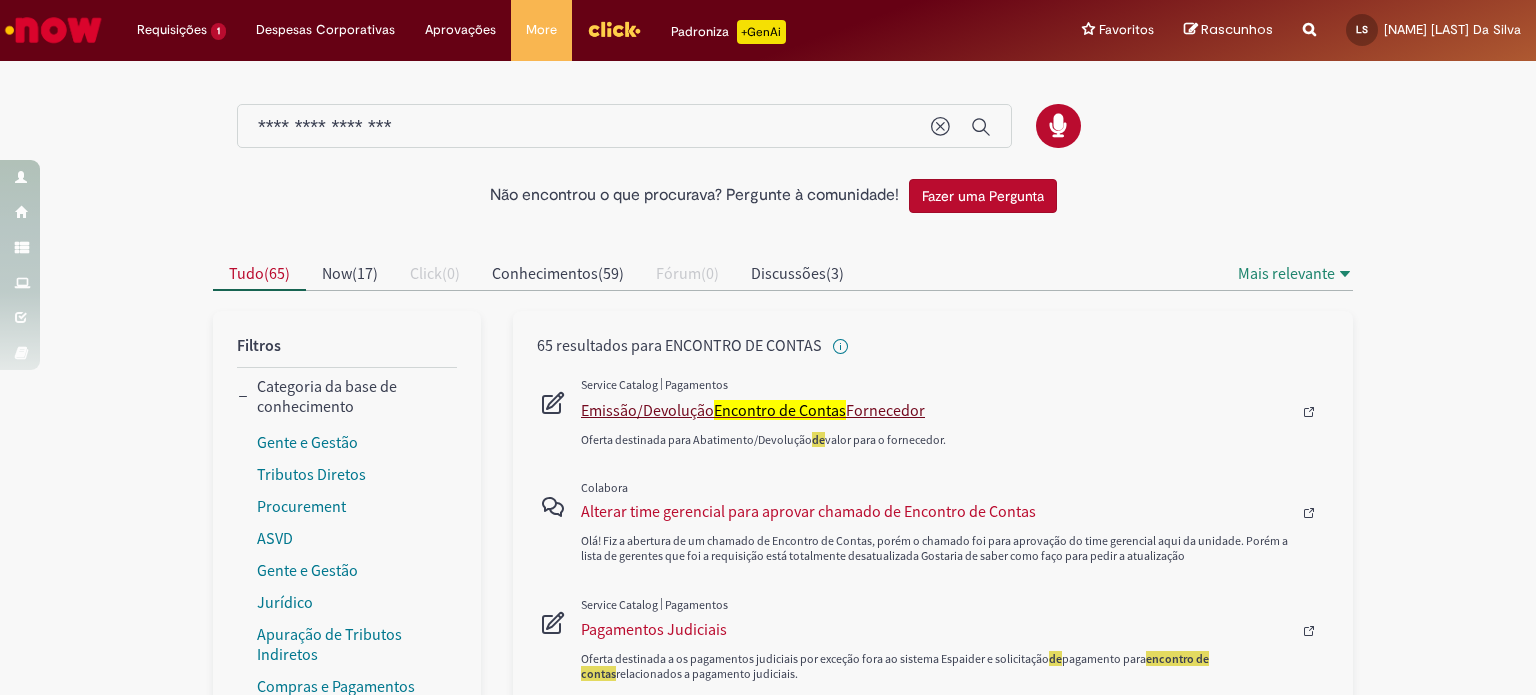 click on "Encontro de Contas" at bounding box center (780, 410) 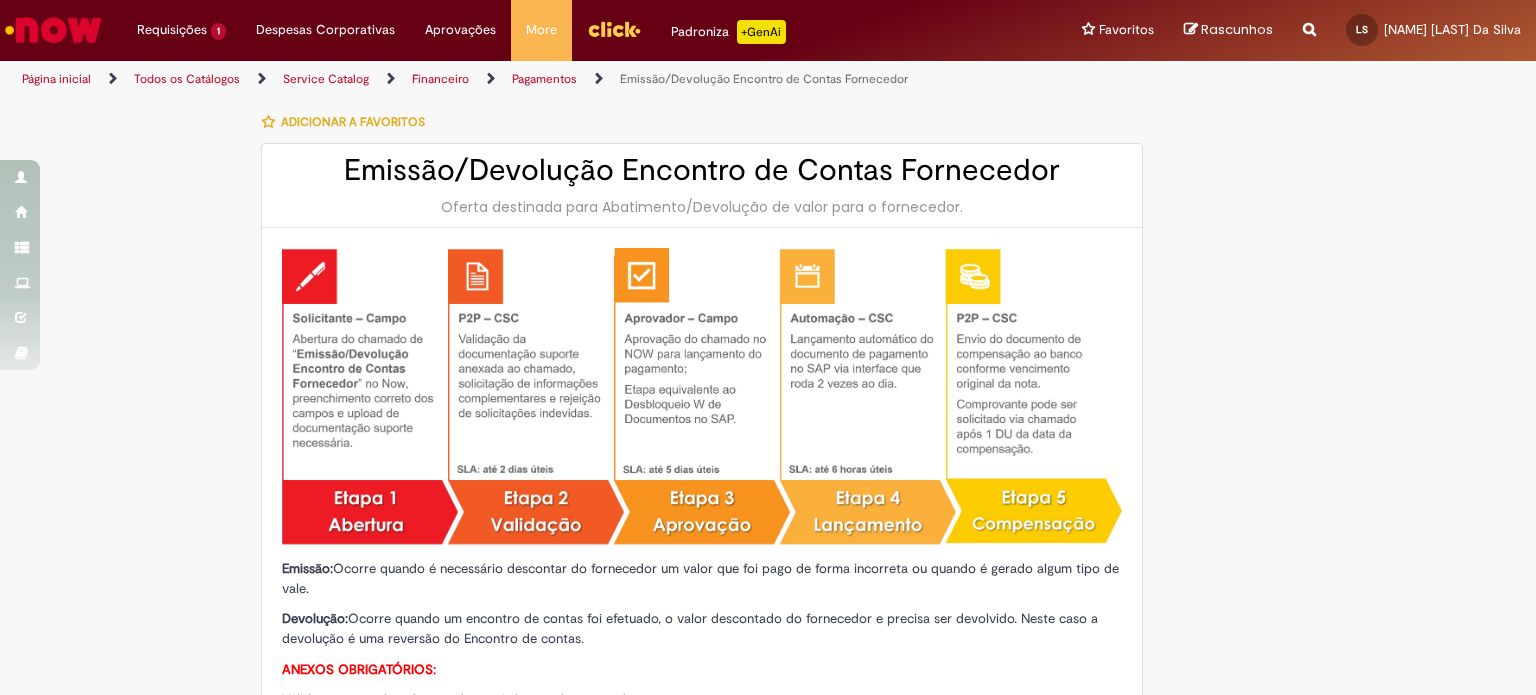 type on "********" 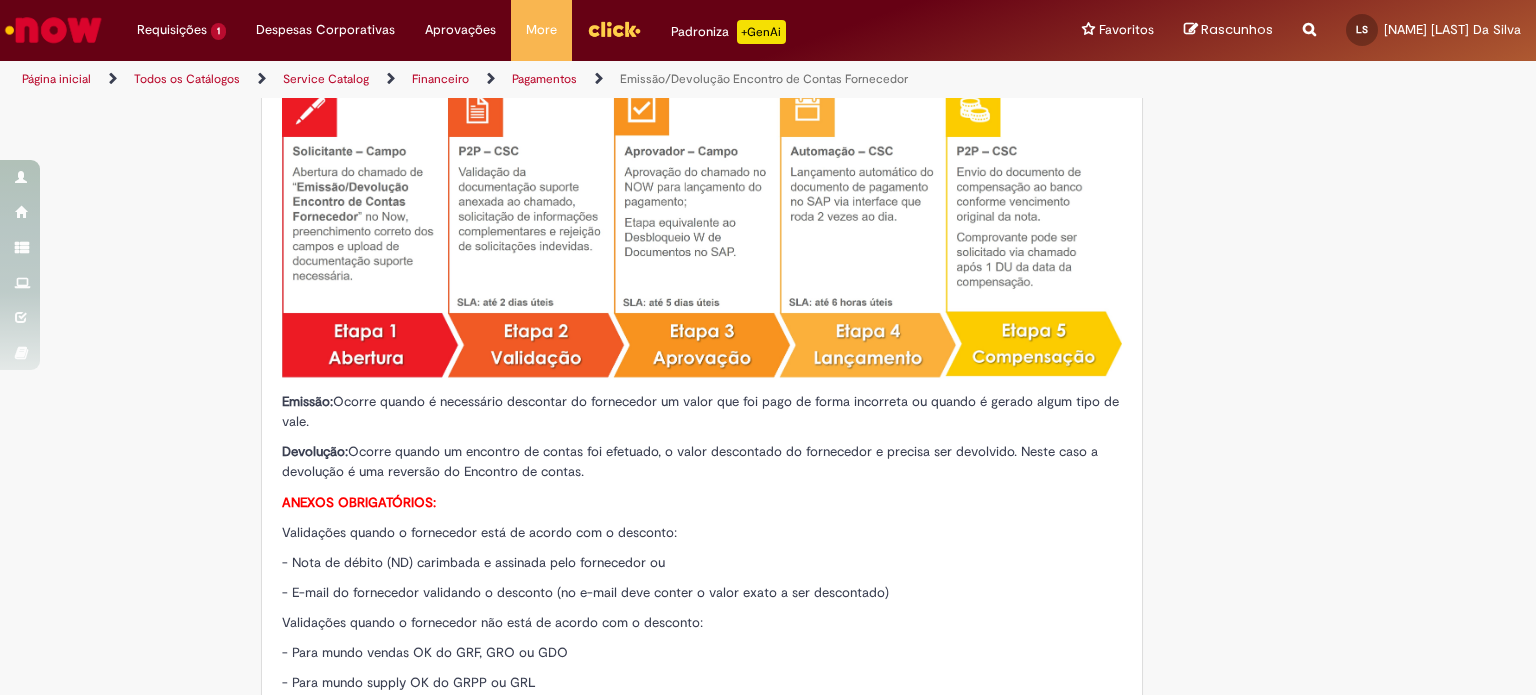 scroll, scrollTop: 200, scrollLeft: 0, axis: vertical 